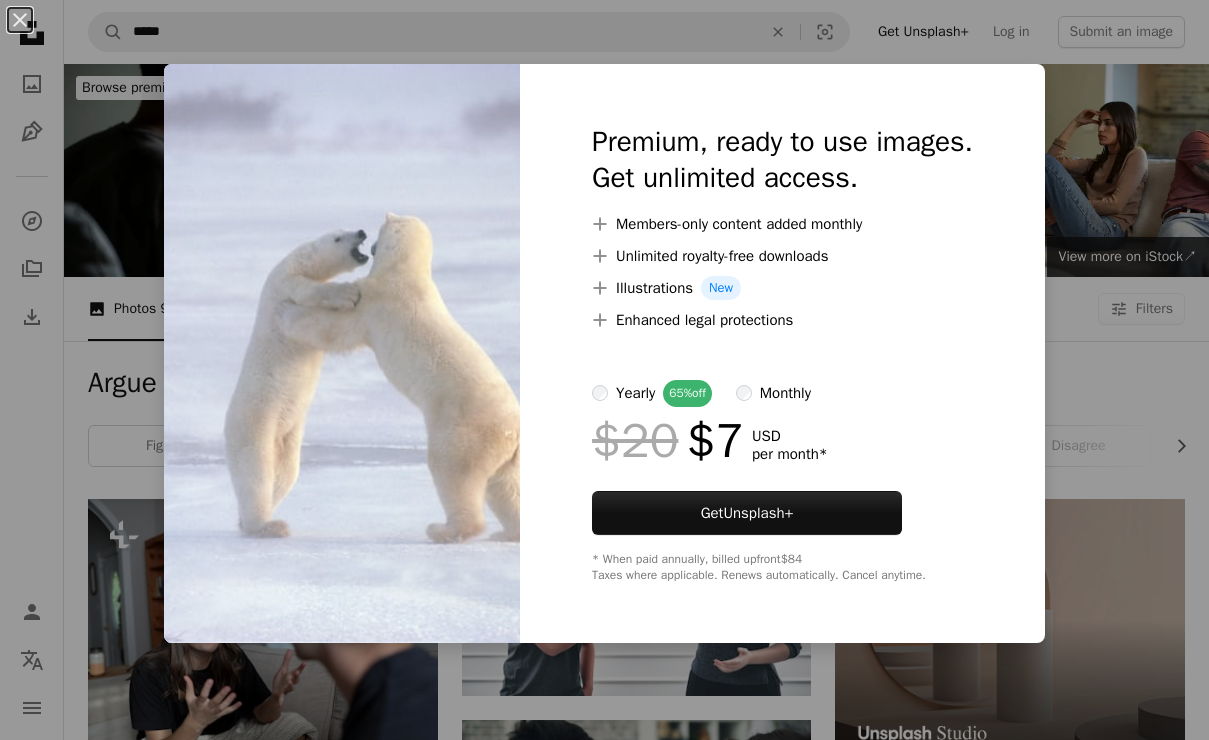 scroll, scrollTop: 1645, scrollLeft: 0, axis: vertical 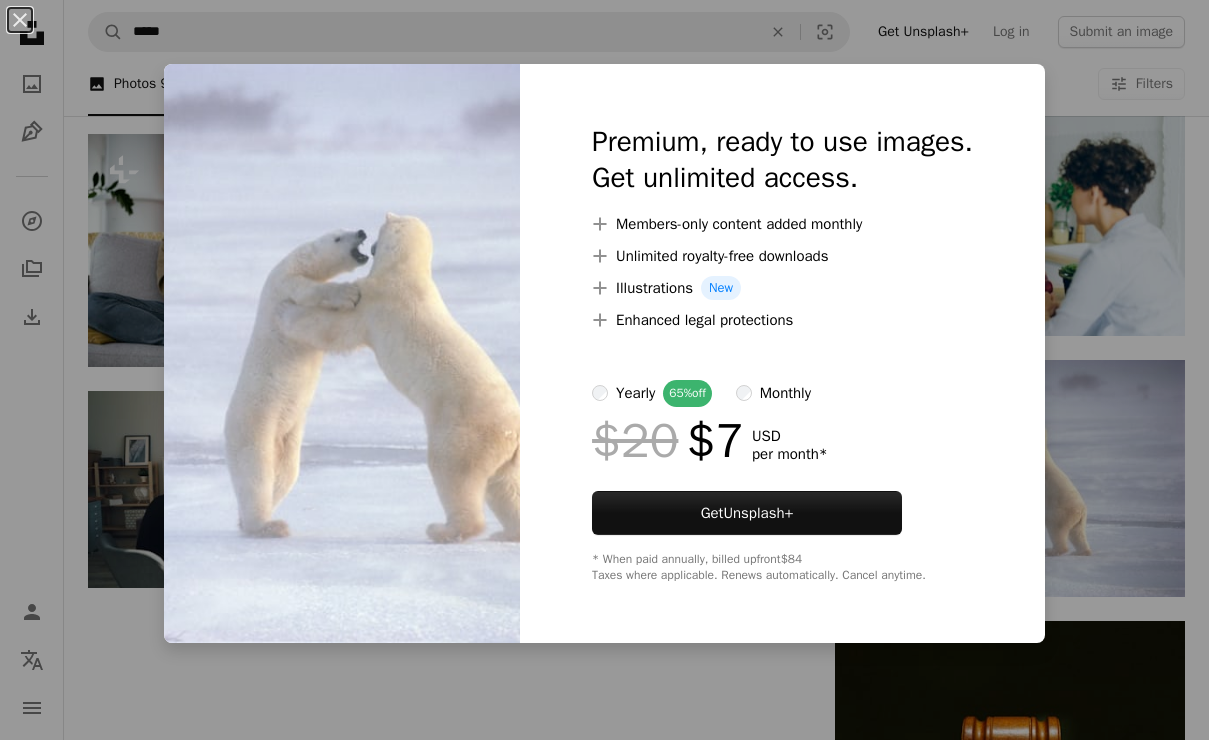 click on "An X shape Premium, ready to use images. Get unlimited access. A plus sign Members-only content added monthly A plus sign Unlimited royalty-free downloads A plus sign Illustrations  New A plus sign Enhanced legal protections yearly 65%  off monthly $20   $7 USD per month * Get  Unsplash+ * When paid annually, billed upfront  $84 Taxes where applicable. Renews automatically. Cancel anytime." at bounding box center (604, 370) 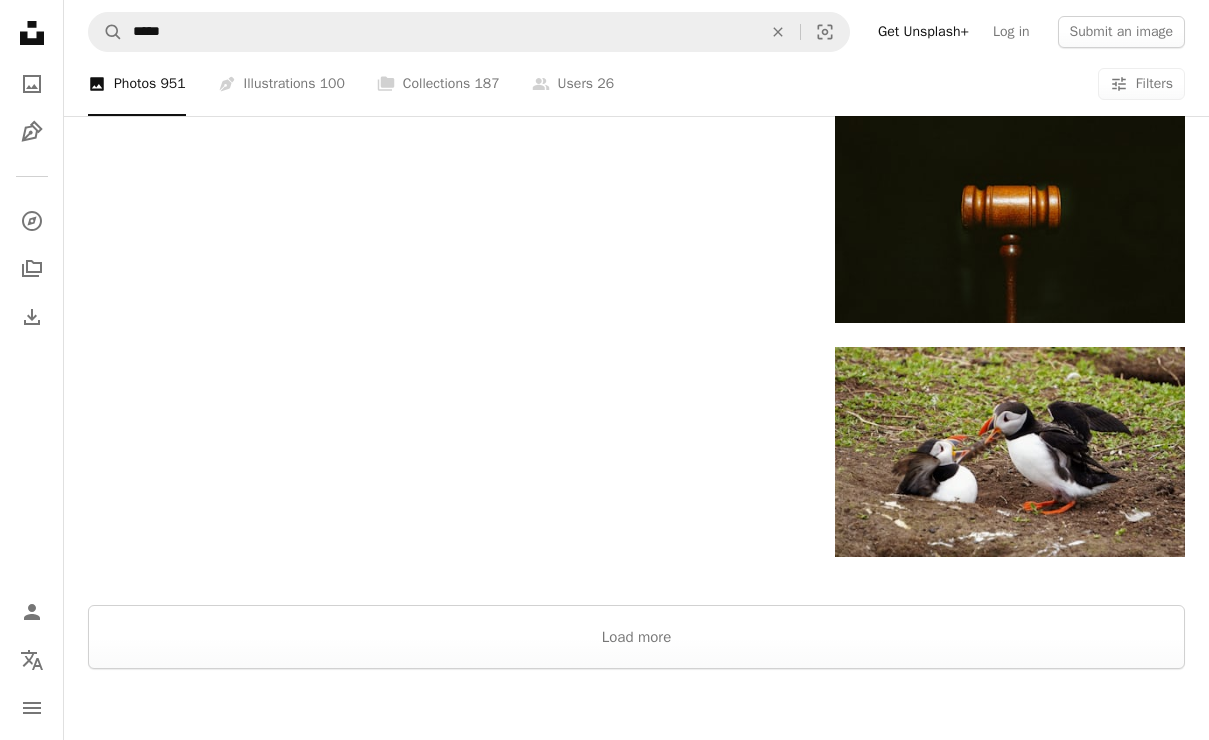 scroll, scrollTop: 2184, scrollLeft: 0, axis: vertical 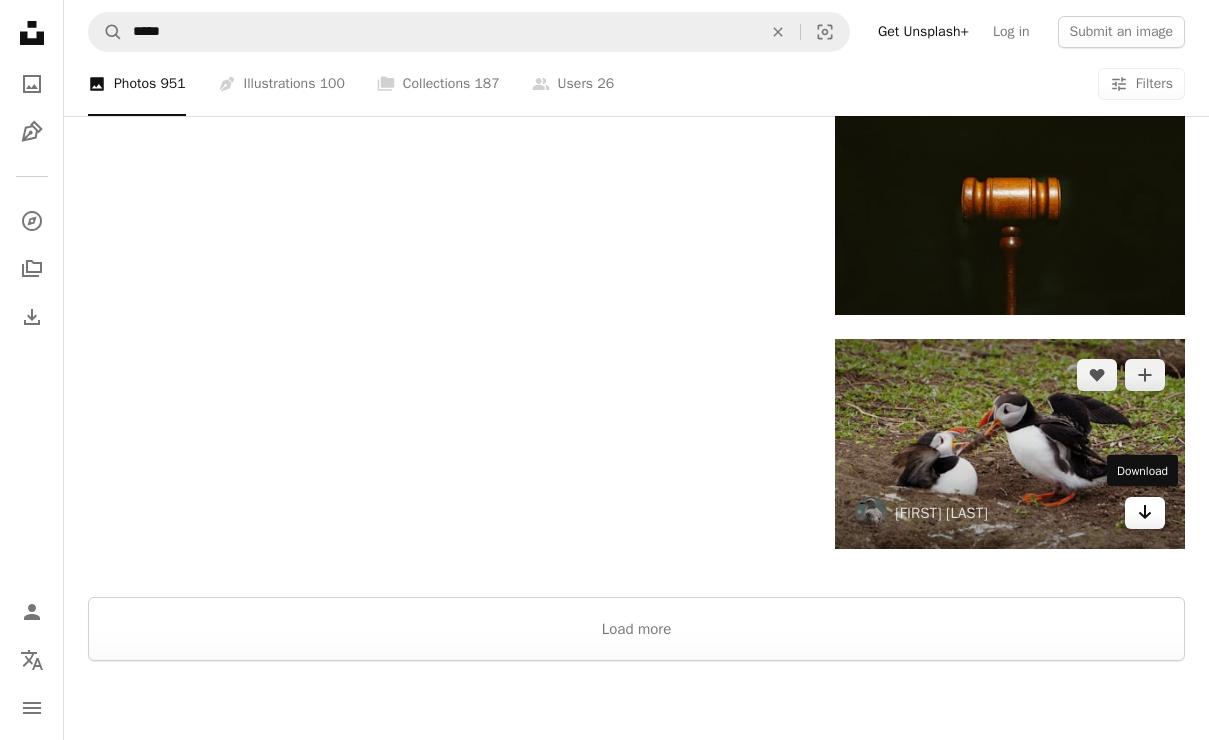 click 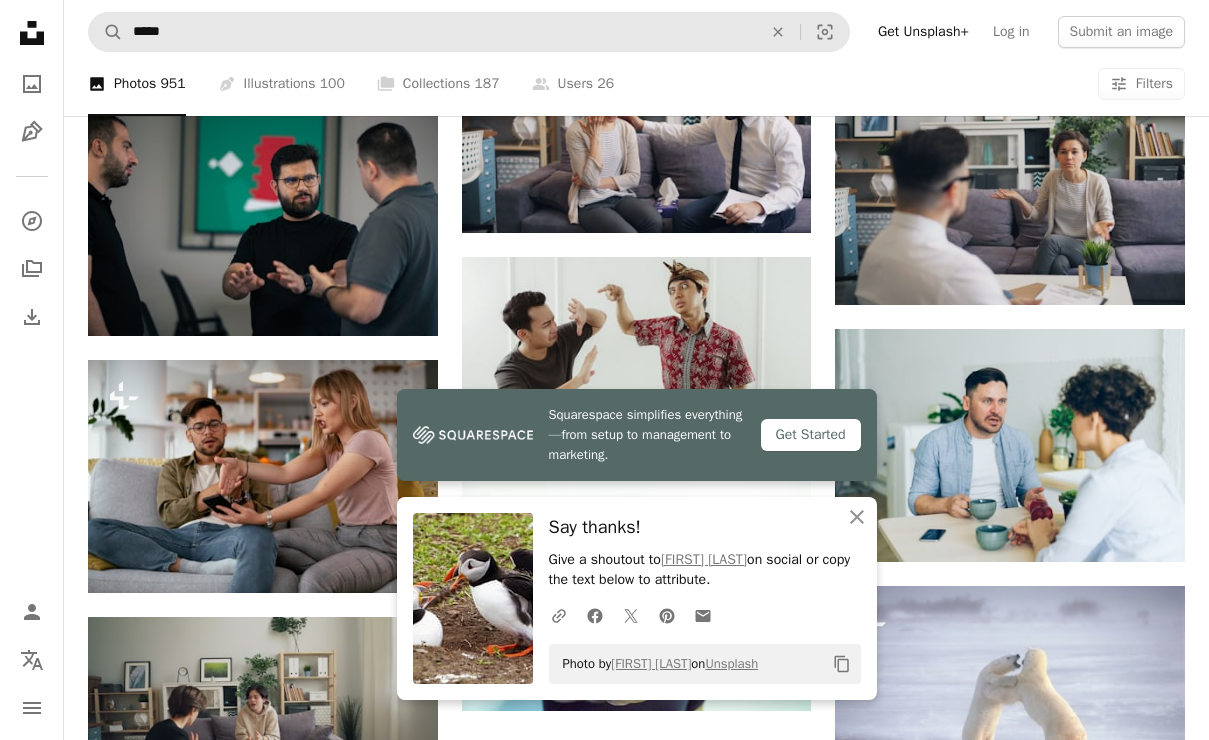 scroll, scrollTop: 888, scrollLeft: 0, axis: vertical 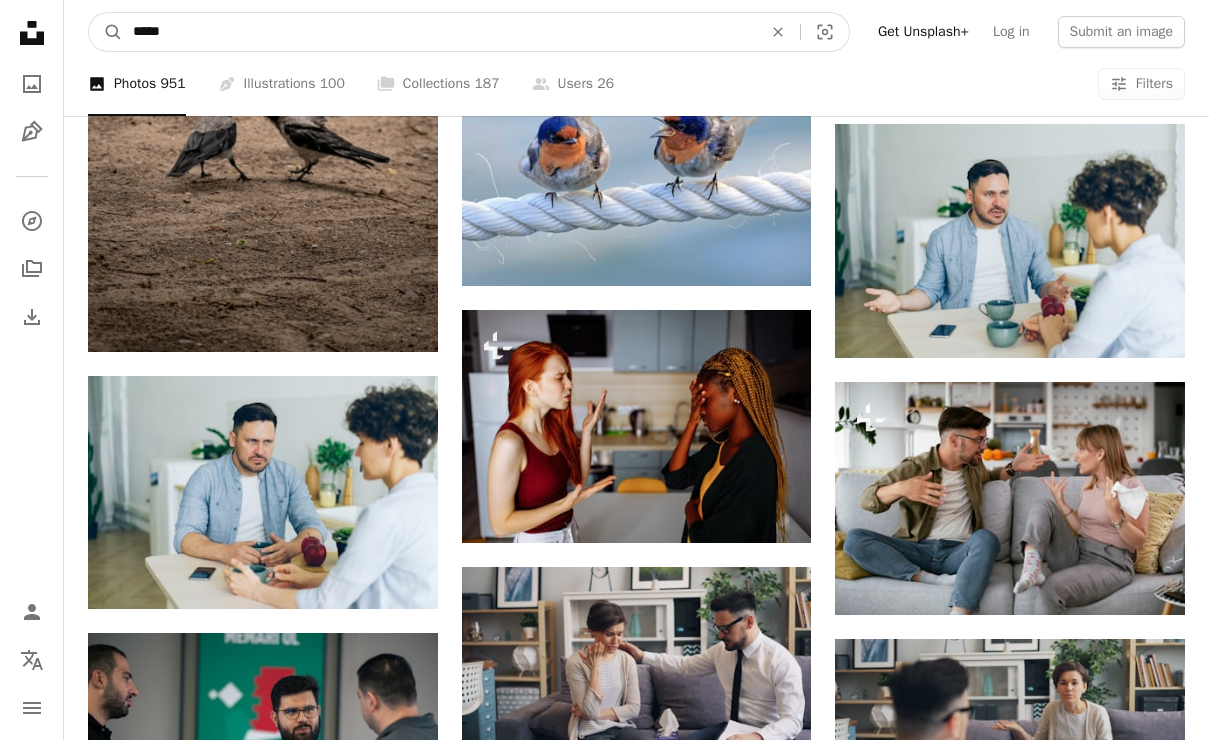 click on "*****" at bounding box center [439, 32] 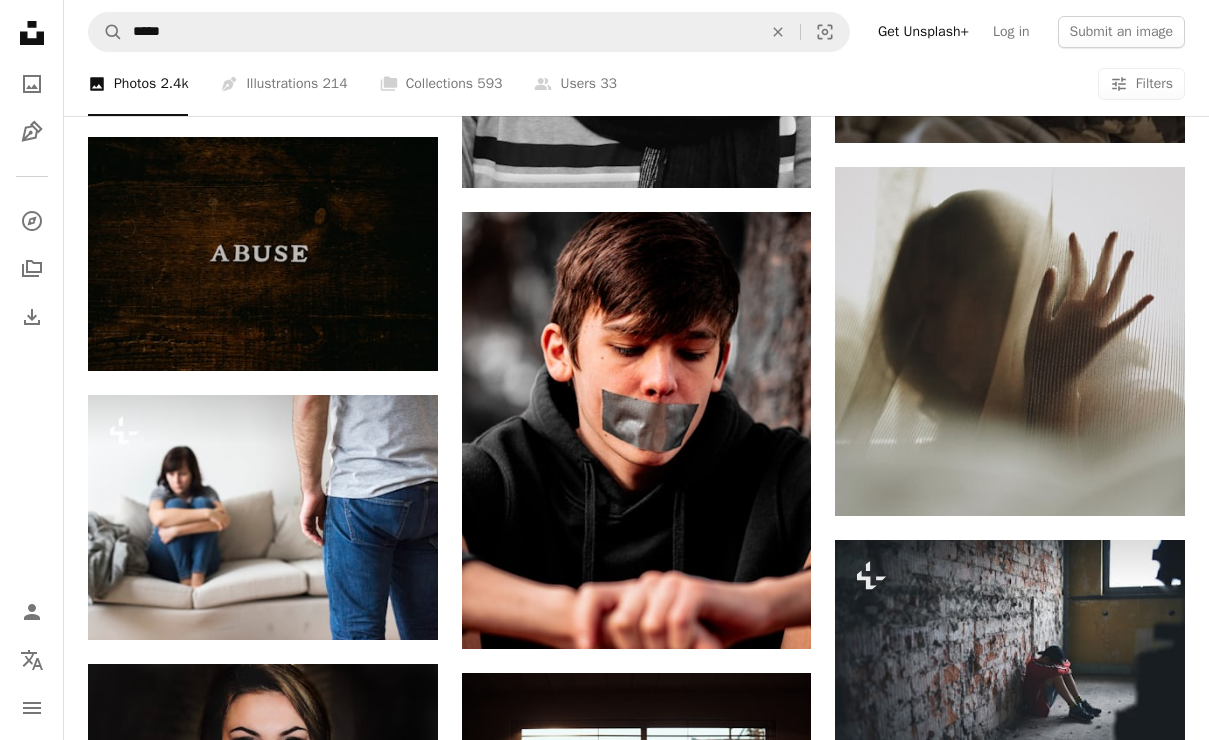 scroll, scrollTop: 1422, scrollLeft: 0, axis: vertical 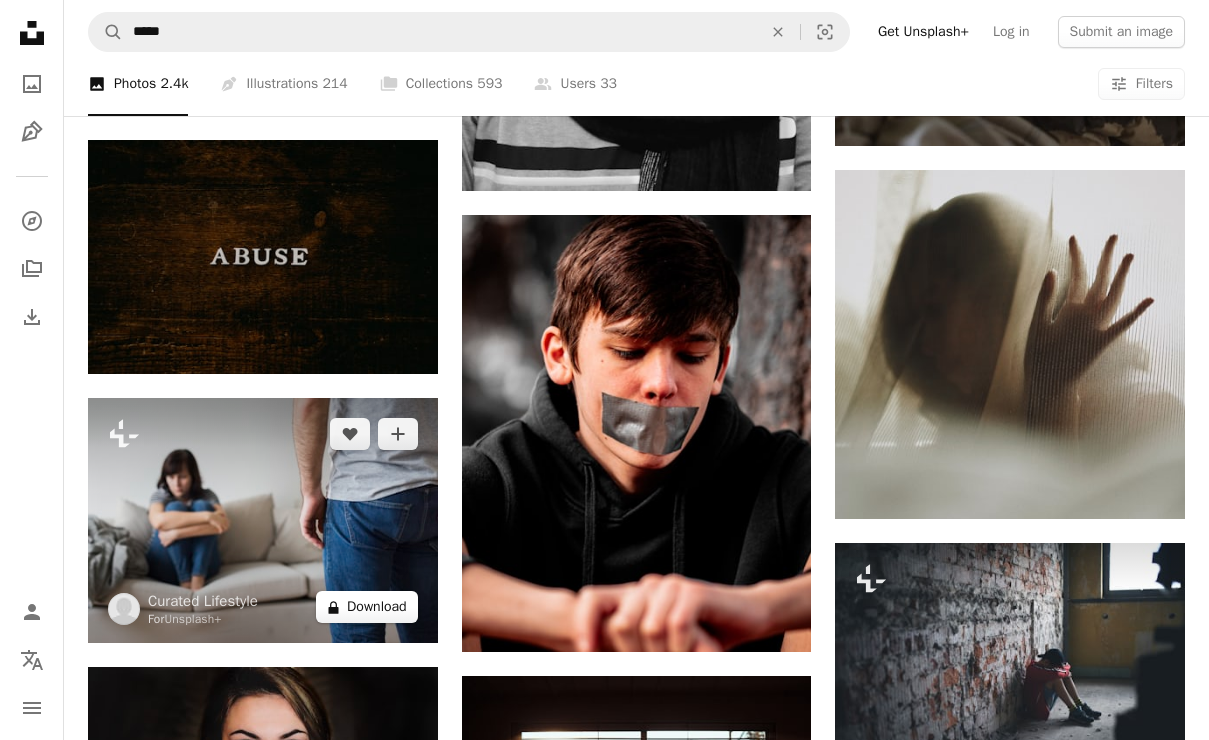 click on "A lock   Download" at bounding box center [367, 607] 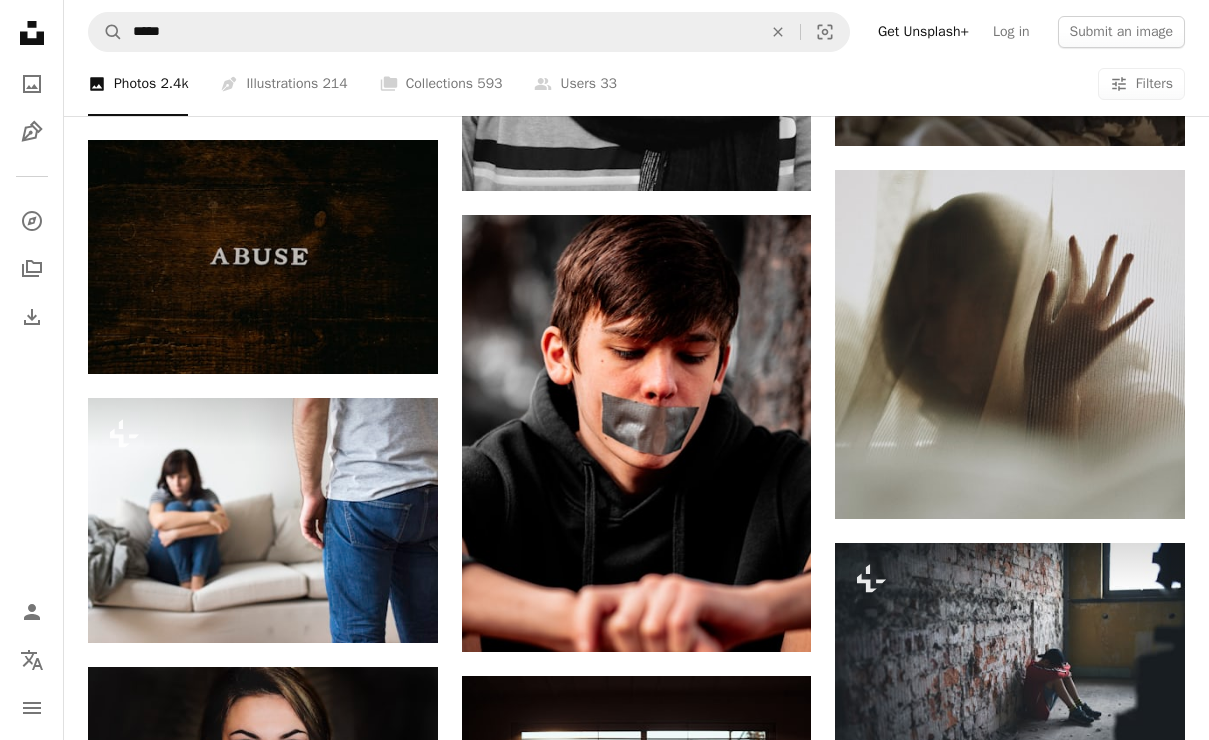 click on "An X shape Premium, ready to use images. Get unlimited access. A plus sign Members-only content added monthly A plus sign Unlimited royalty-free downloads A plus sign Illustrations  New A plus sign Enhanced legal protections yearly 65%  off monthly $20   $7 USD per month * Get  Unsplash+ * When paid annually, billed upfront  $84 Taxes where applicable. Renews automatically. Cancel anytime." at bounding box center (604, 3038) 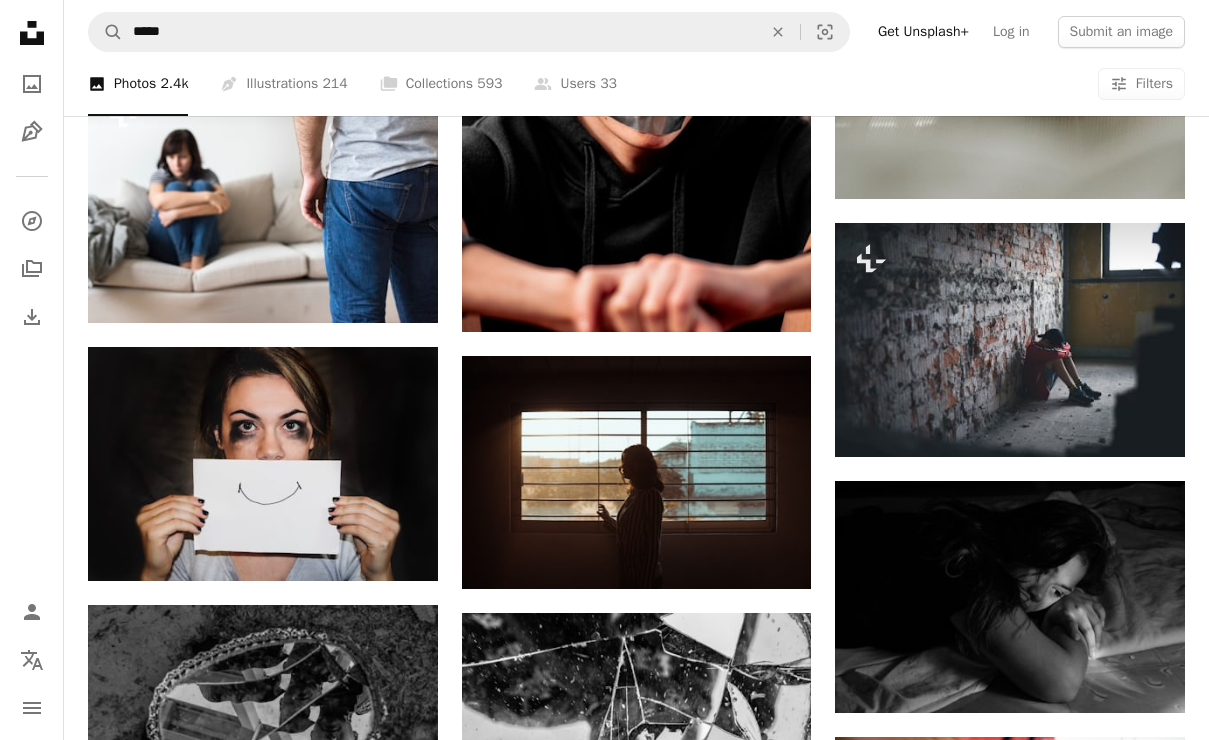 scroll, scrollTop: 1808, scrollLeft: 0, axis: vertical 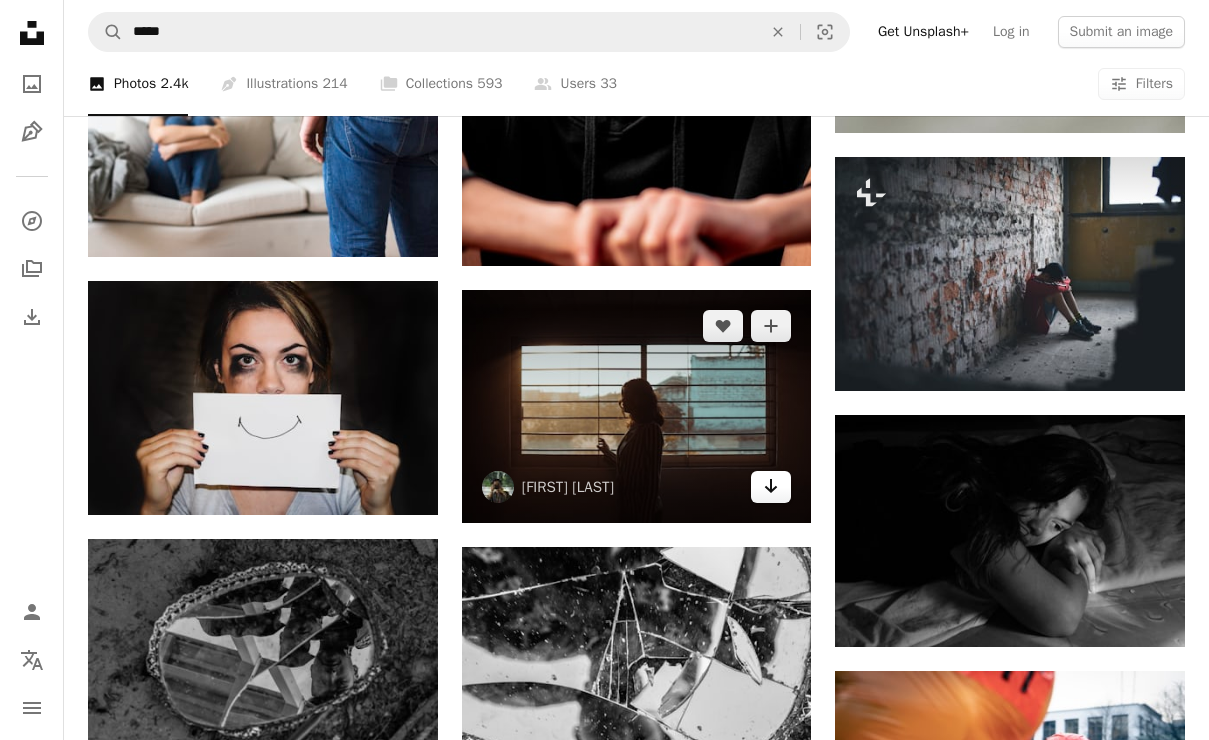 click on "Arrow pointing down" at bounding box center [771, 487] 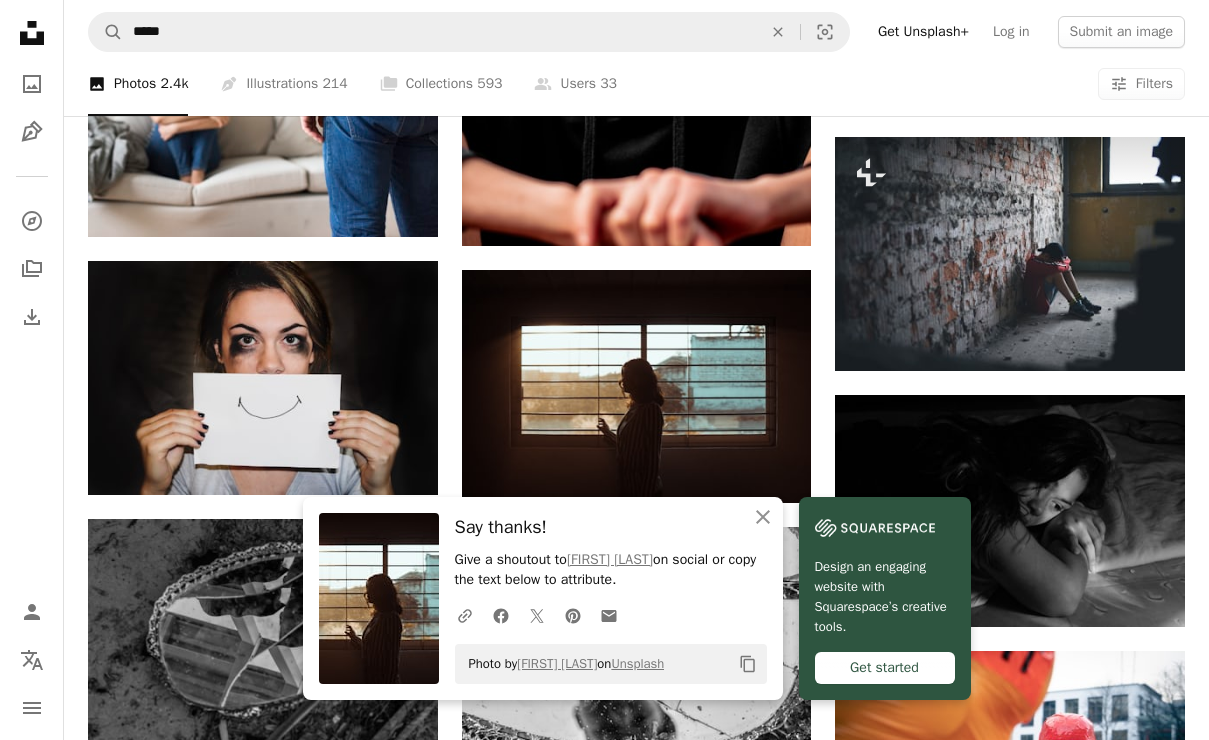scroll, scrollTop: 1846, scrollLeft: 0, axis: vertical 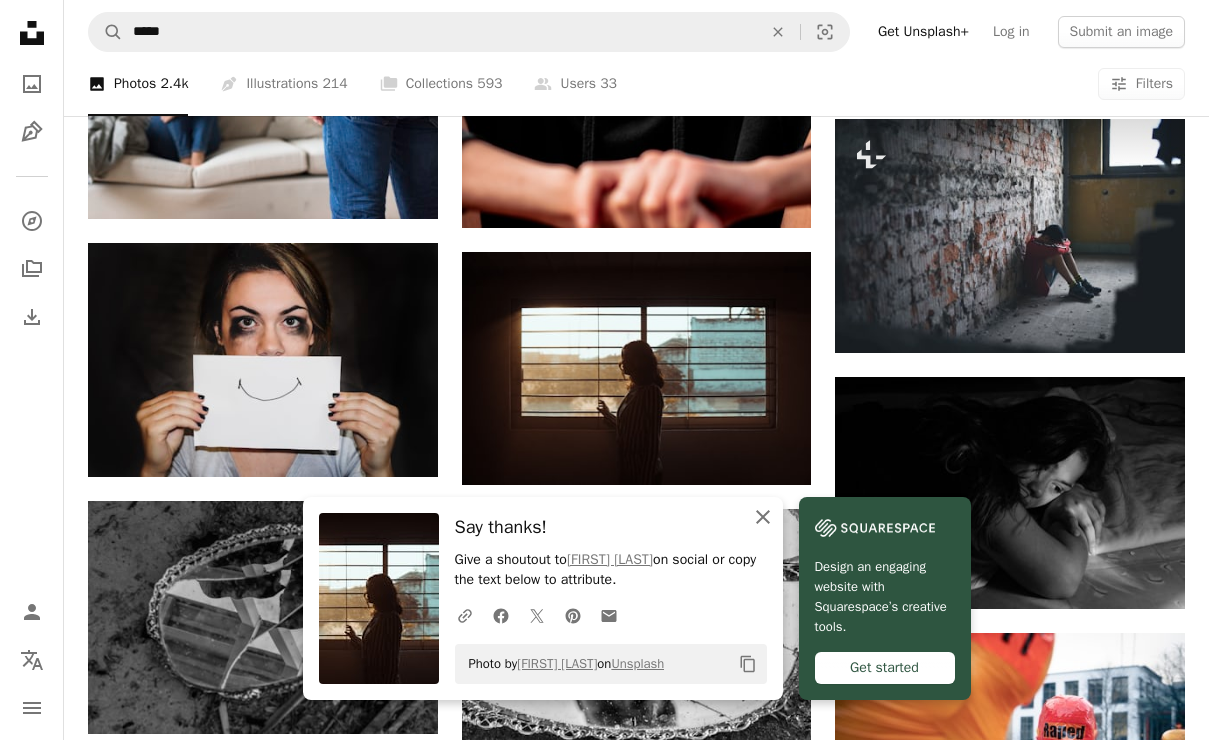 click on "An X shape" 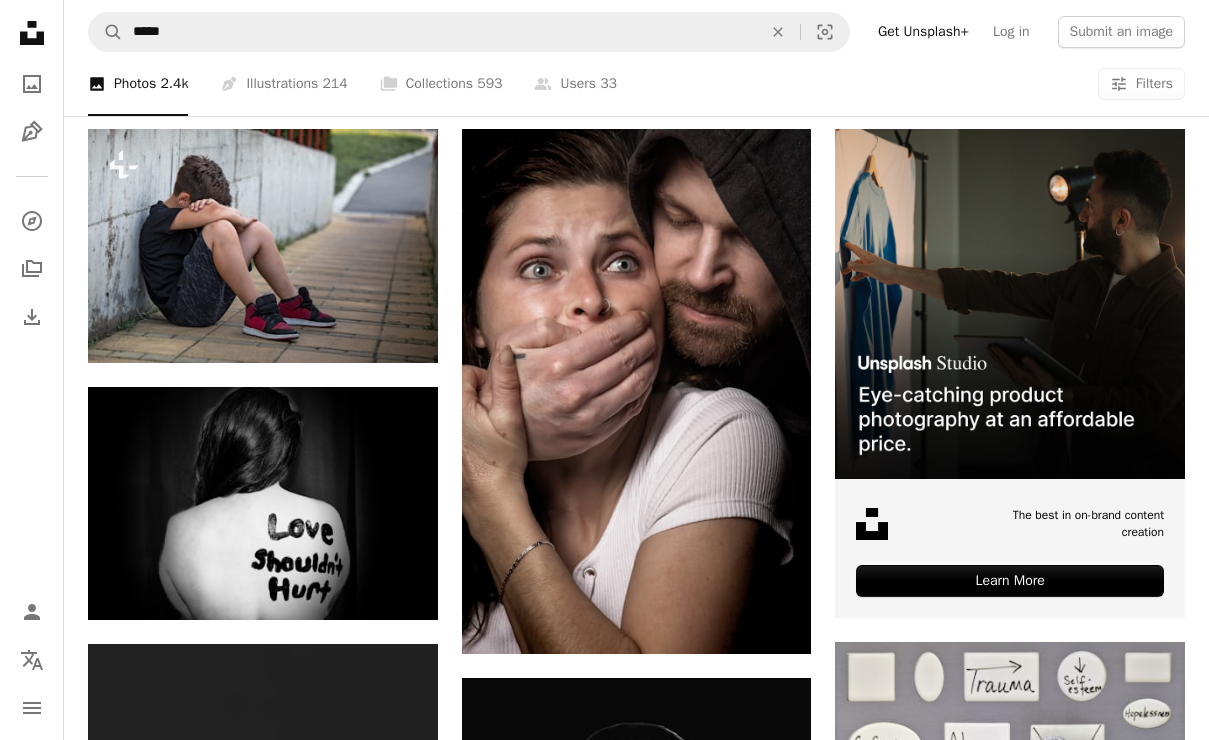 scroll, scrollTop: 364, scrollLeft: 0, axis: vertical 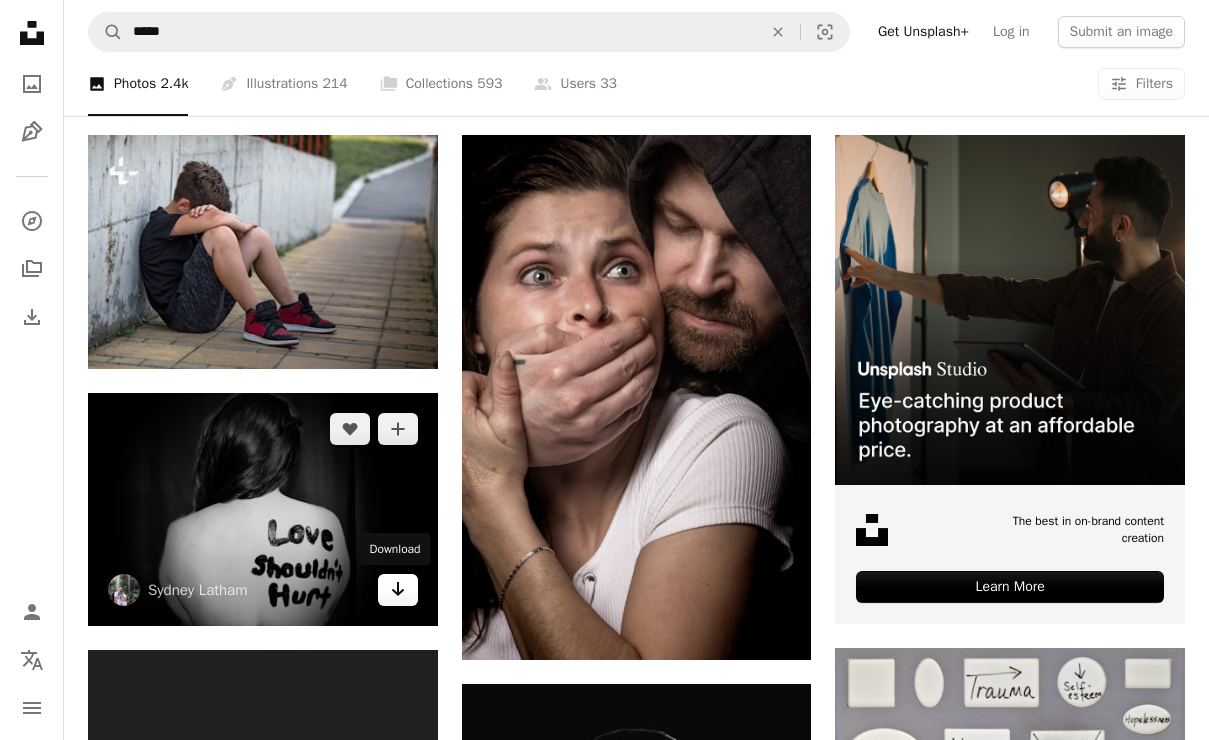 click on "Arrow pointing down" 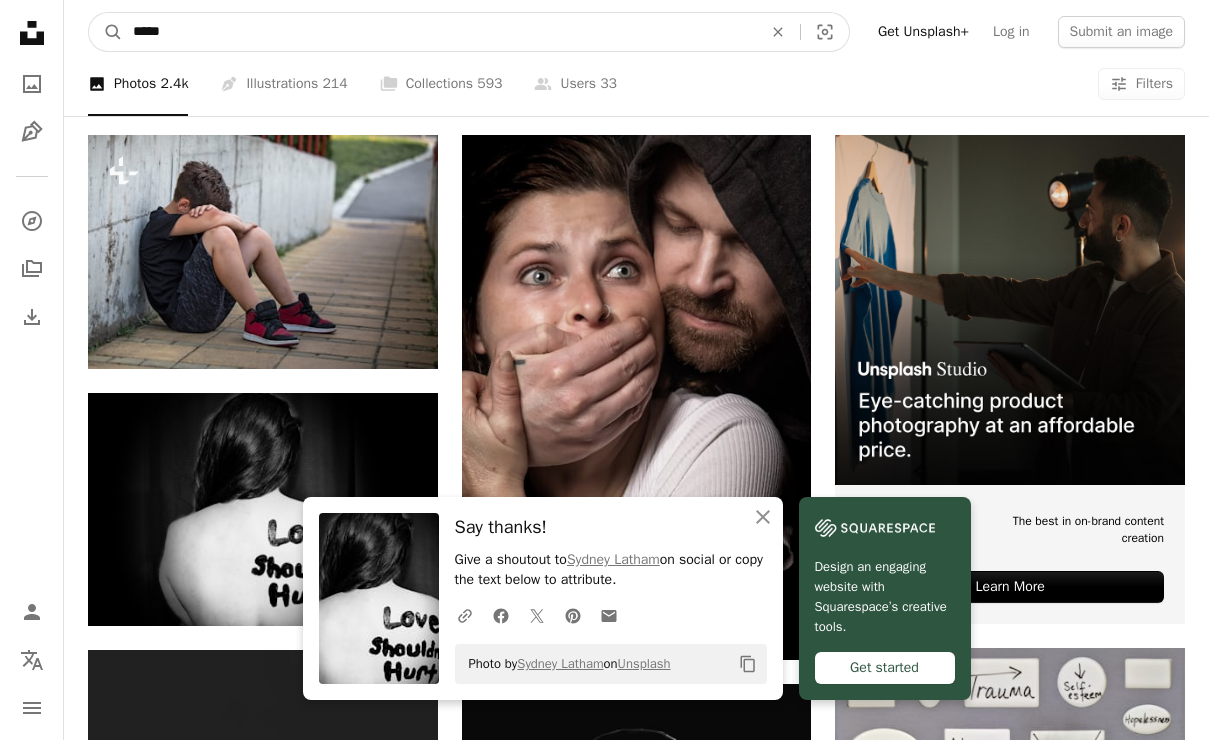 click on "*****" at bounding box center [439, 32] 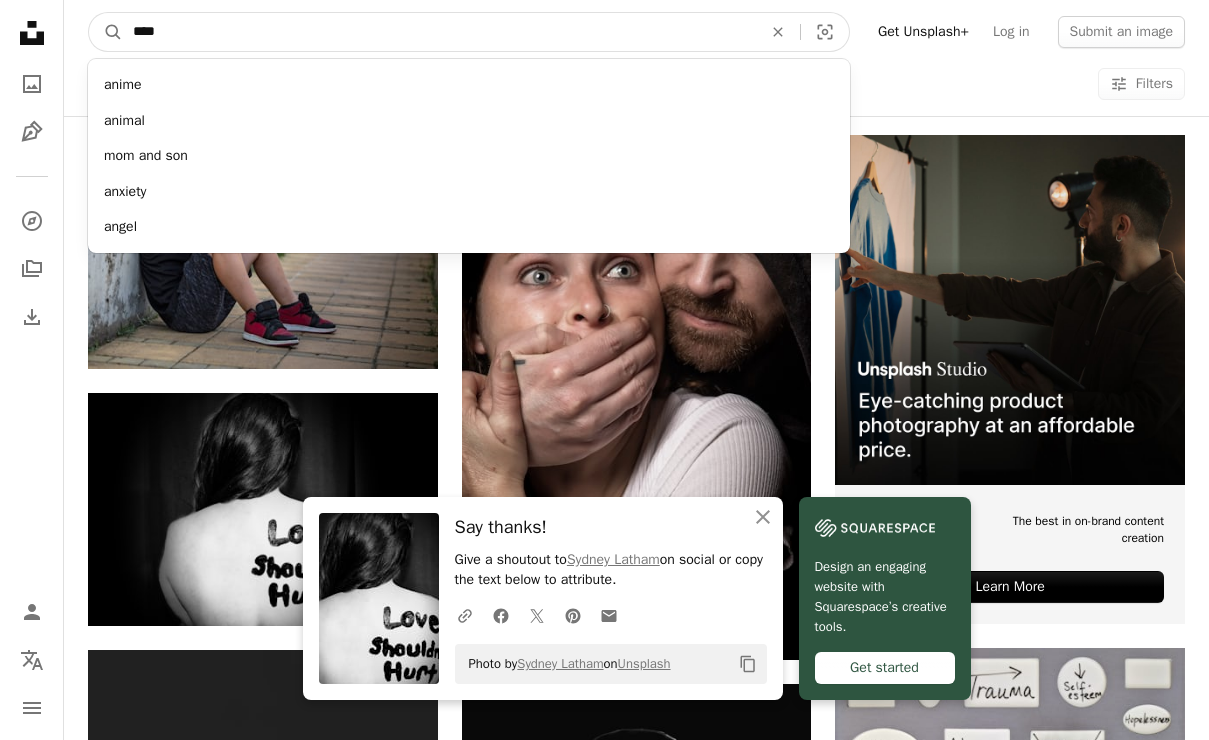 type on "*****" 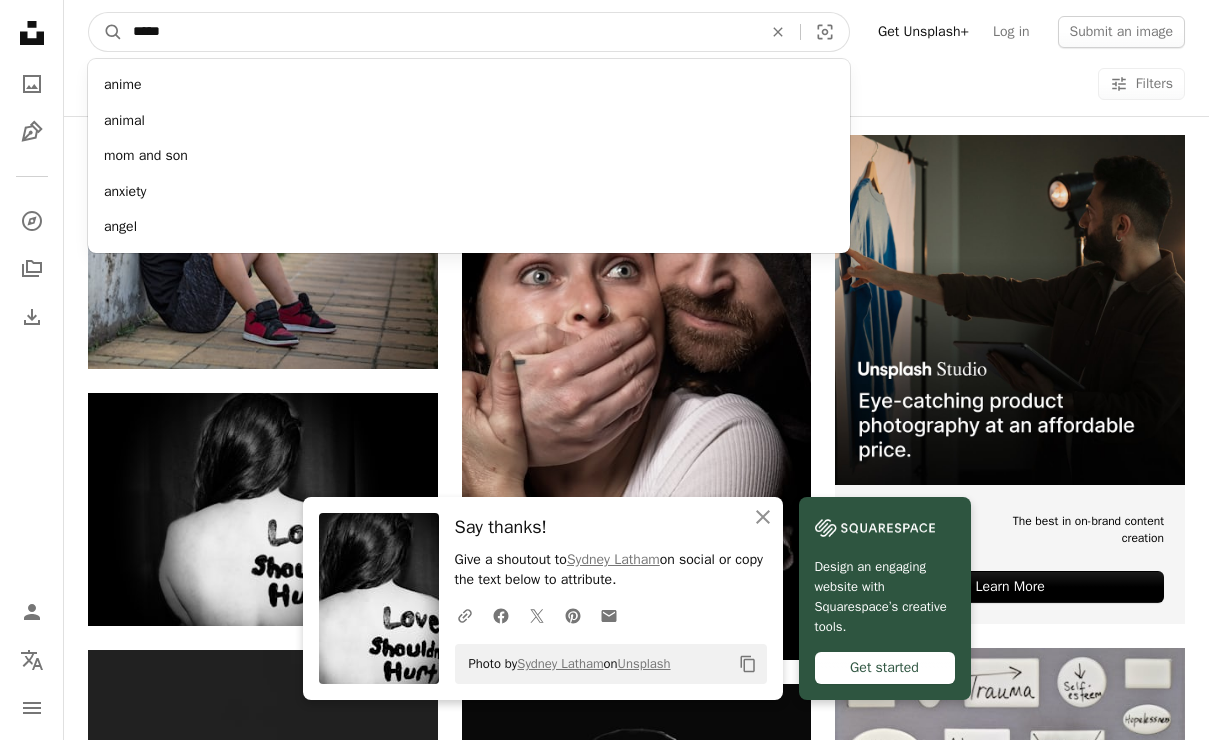 click on "A magnifying glass" at bounding box center [106, 32] 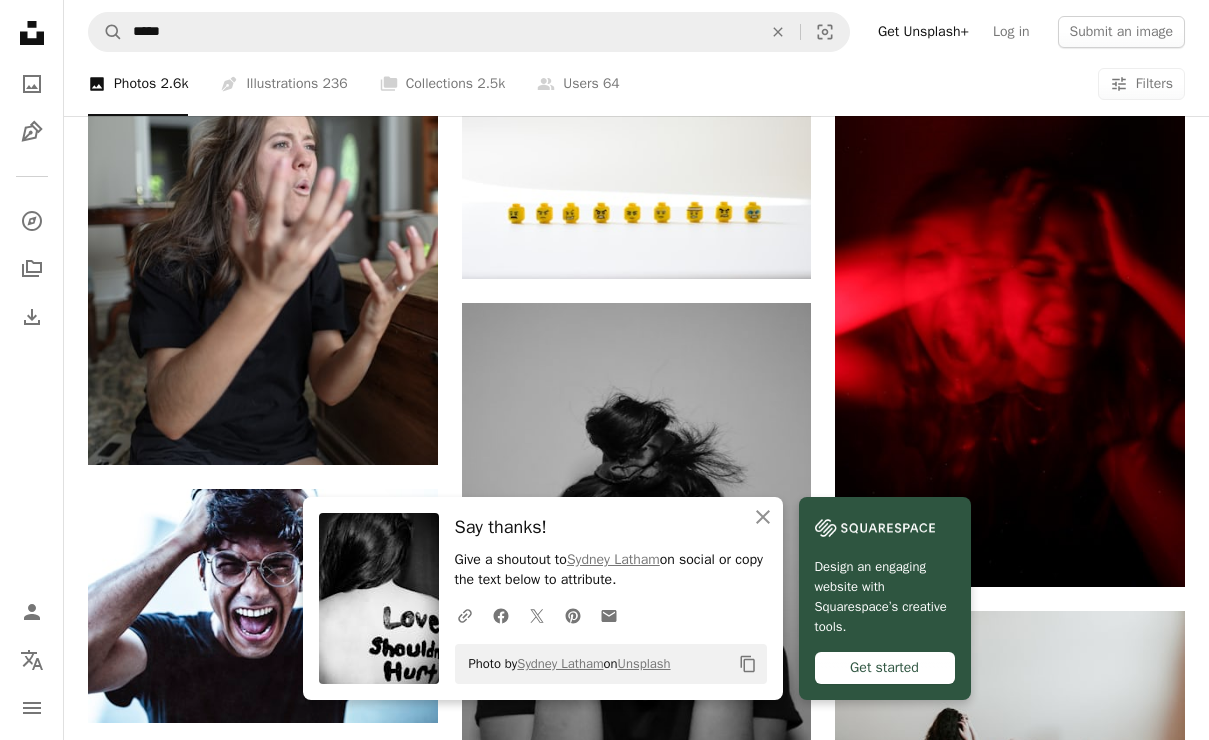 scroll, scrollTop: 974, scrollLeft: 0, axis: vertical 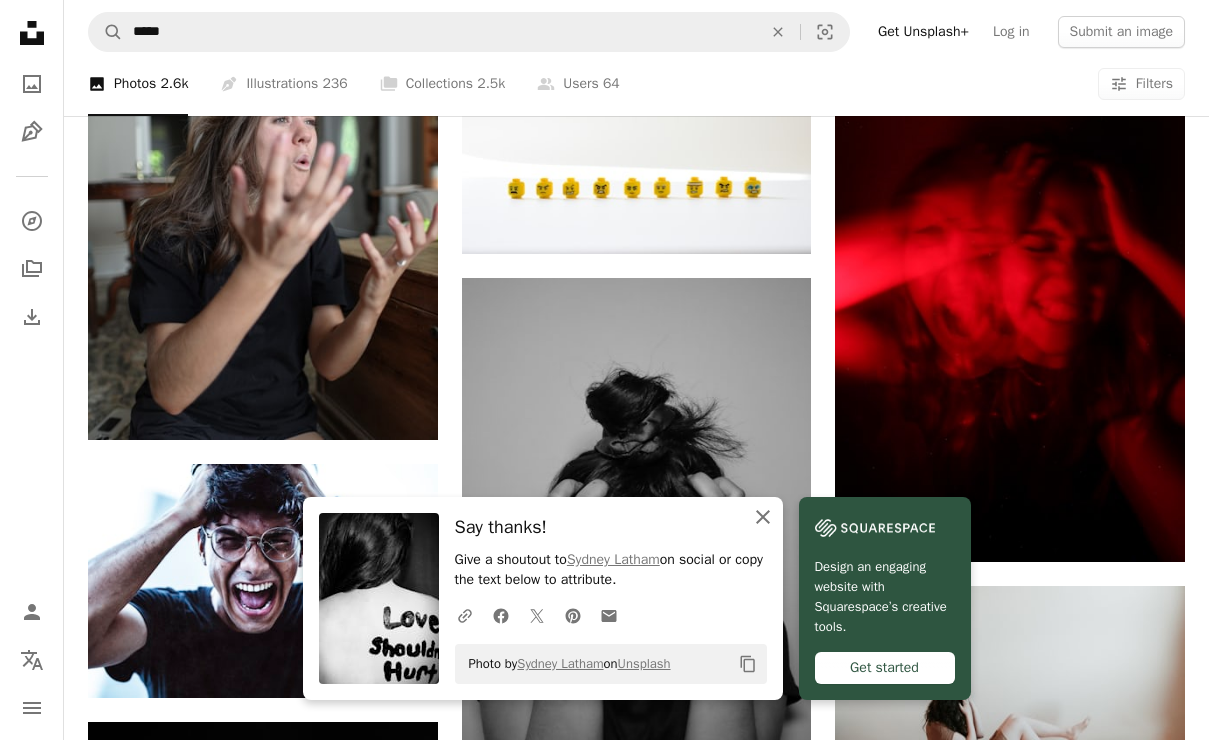 click 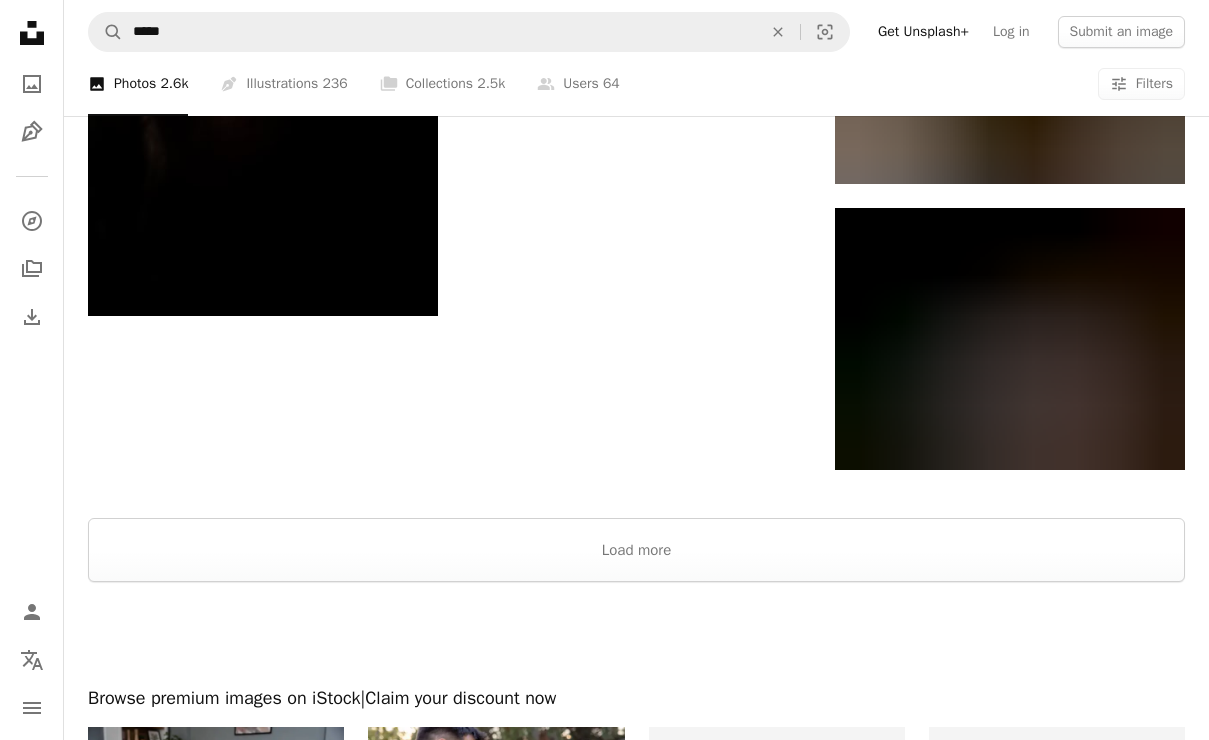 scroll, scrollTop: 2670, scrollLeft: 0, axis: vertical 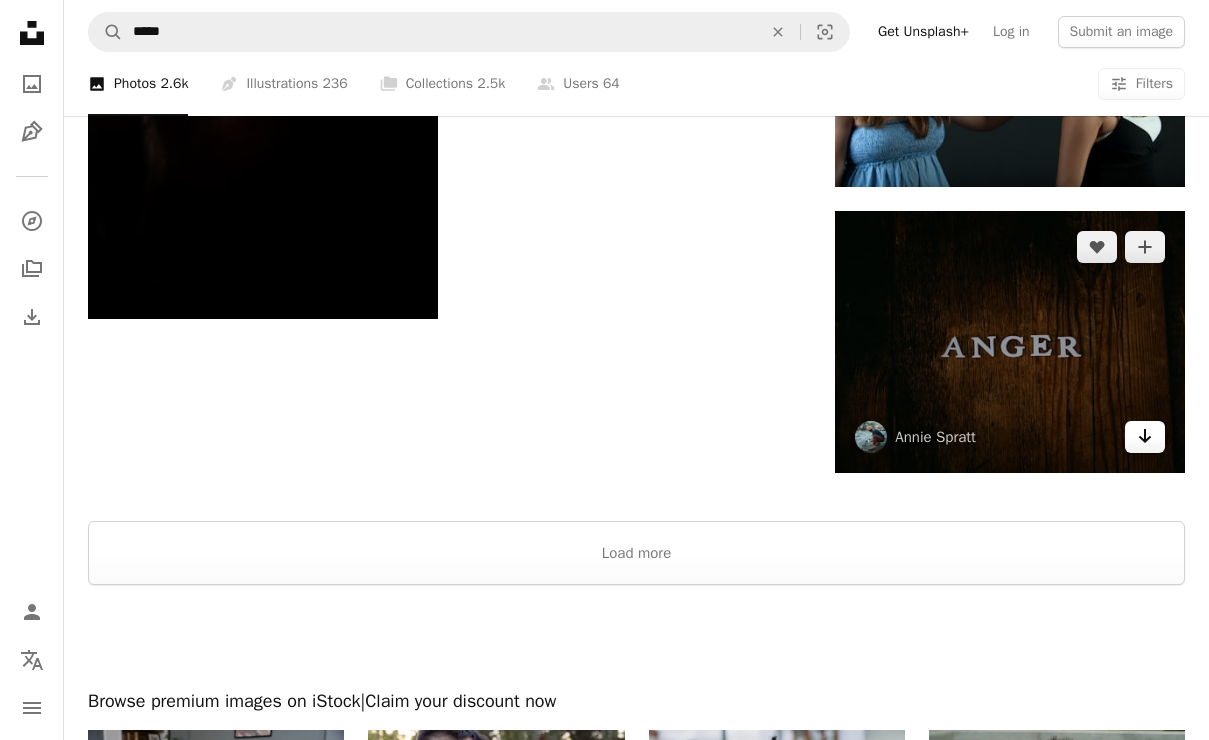 click 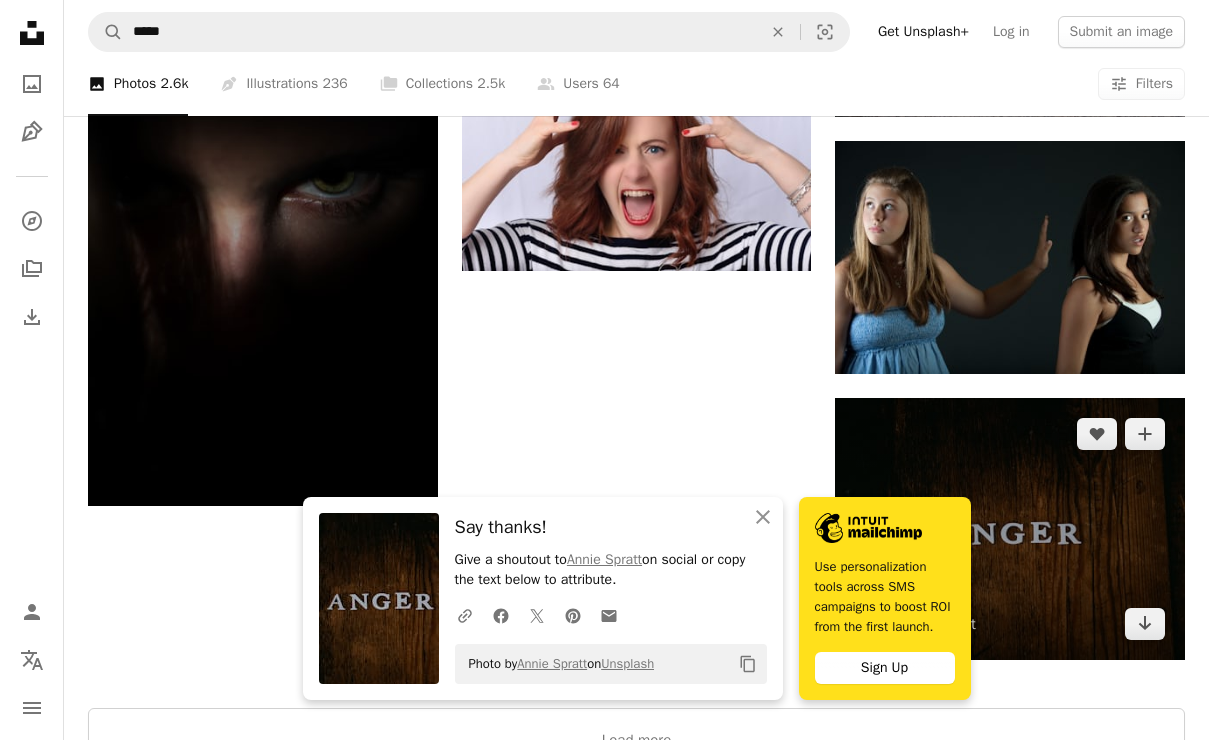scroll, scrollTop: 2126, scrollLeft: 0, axis: vertical 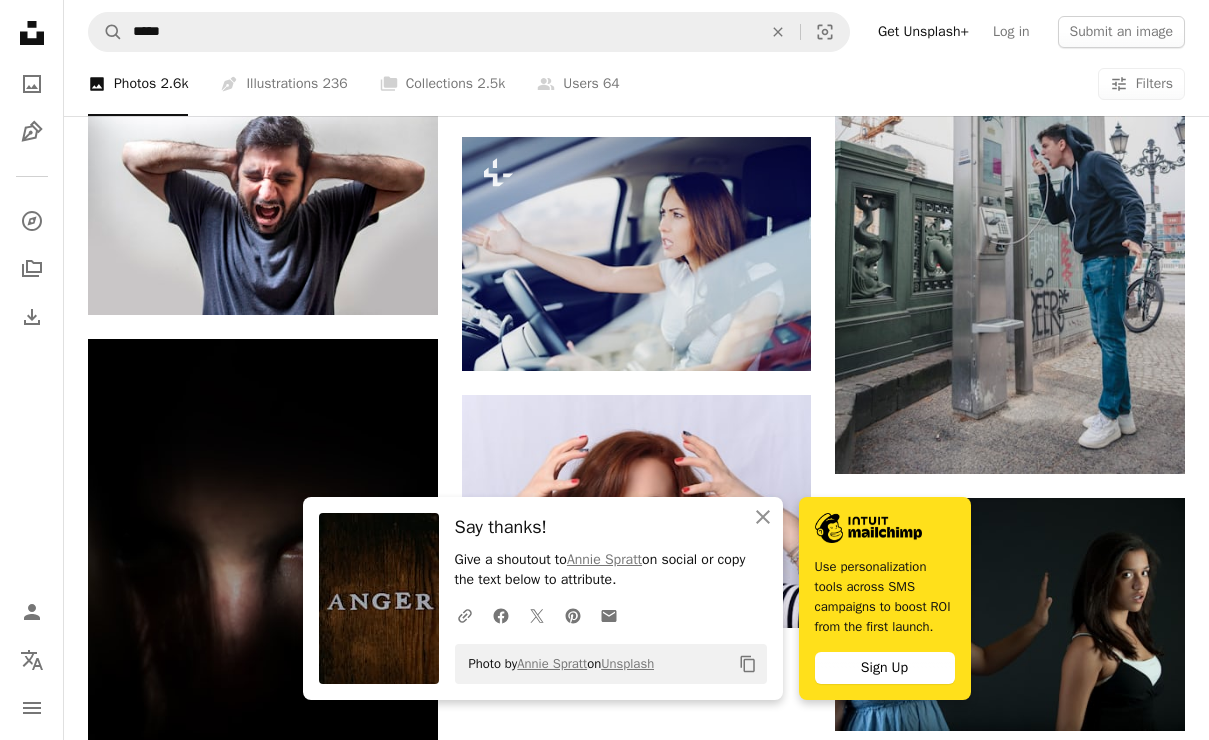 click on "Plus sign for Unsplash+ A heart A plus sign [FIRST] [LAST] For  Unsplash+ A lock   Download A heart A plus sign engin akyurt Available for hire A checkmark inside of a circle Arrow pointing down Plus sign for Unsplash+ A heart A plus sign [FIRST] [LAST] For  Unsplash+ A lock   Download A heart A plus sign [FIRST] [LAST] Available for hire A checkmark inside of a circle Arrow pointing down A heart A plus sign [FIRST] [LAST] Available for hire A checkmark inside of a circle Arrow pointing down A heart A plus sign [FIRST] [LAST] Available for hire A checkmark inside of a circle Arrow pointing down A heart A plus sign [FIRST] [LAST] Arrow pointing down A heart A plus sign [FIRST] [LAST] Available for hire A checkmark inside of a circle Arrow pointing down A heart A plus sign [FIRST] Arrow pointing down A heart A plus sign [FIRST] [LAST] Available for hire A checkmark inside of a circle Arrow pointing down Plus sign for Unsplash+ A heart A plus sign Curated Lifestyle For  Unsplash+ A lock   Download A heart A plus sign For" at bounding box center [636, -305] 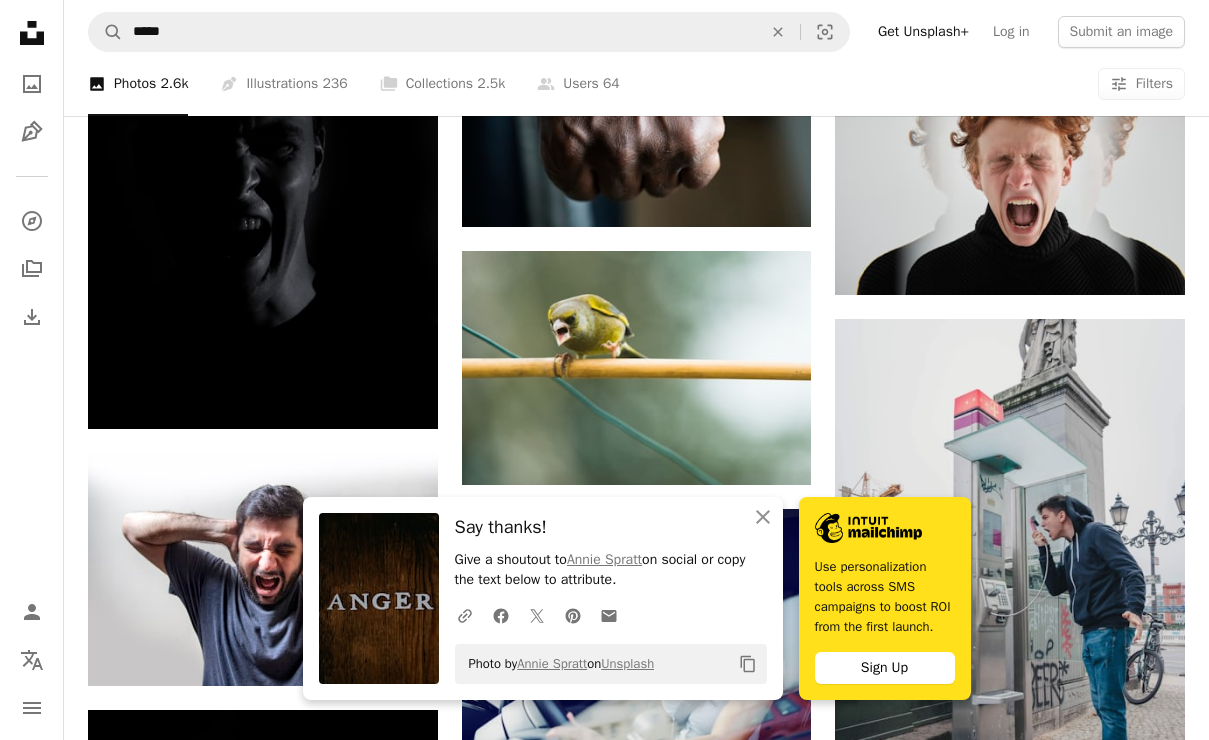scroll, scrollTop: 1728, scrollLeft: 0, axis: vertical 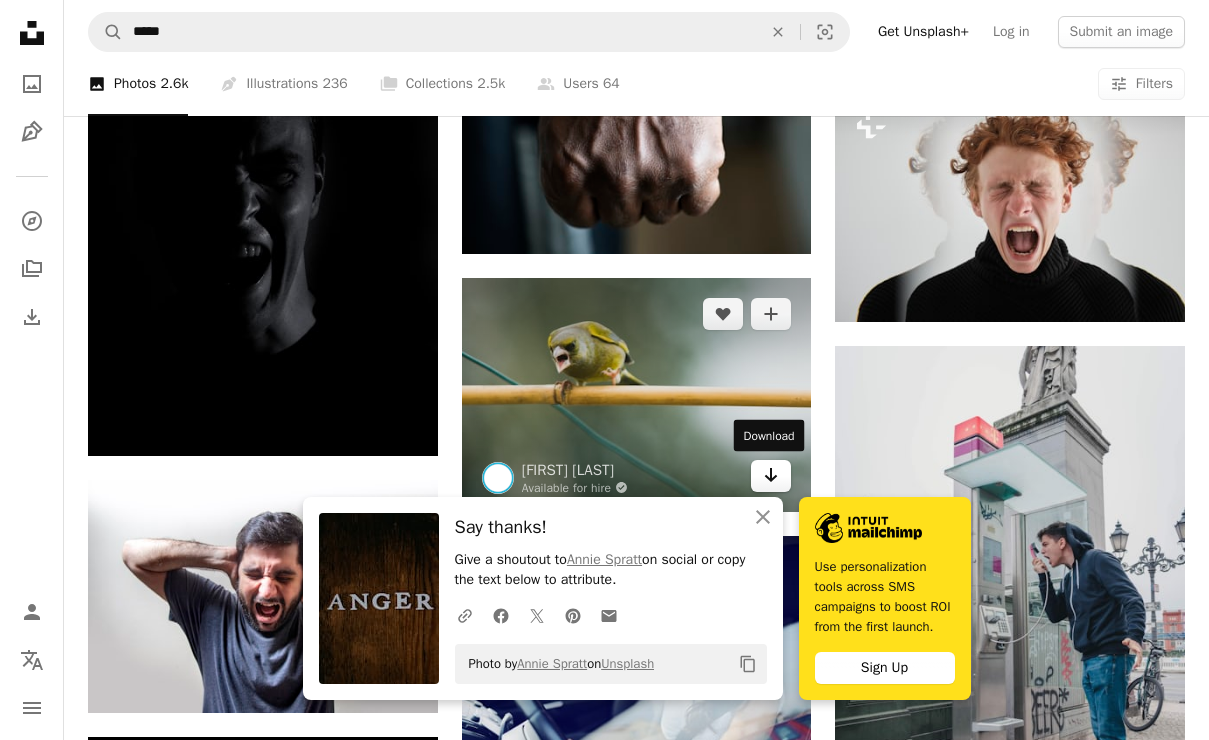 click on "Arrow pointing down" 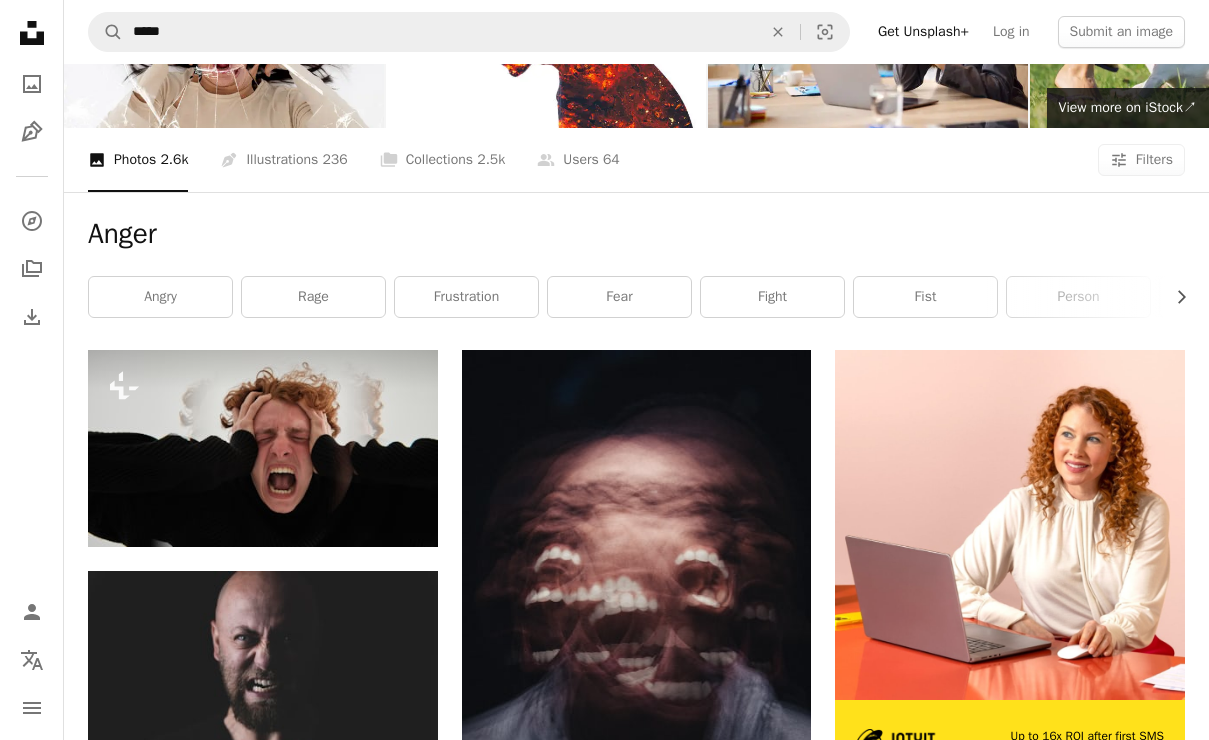 scroll, scrollTop: 0, scrollLeft: 0, axis: both 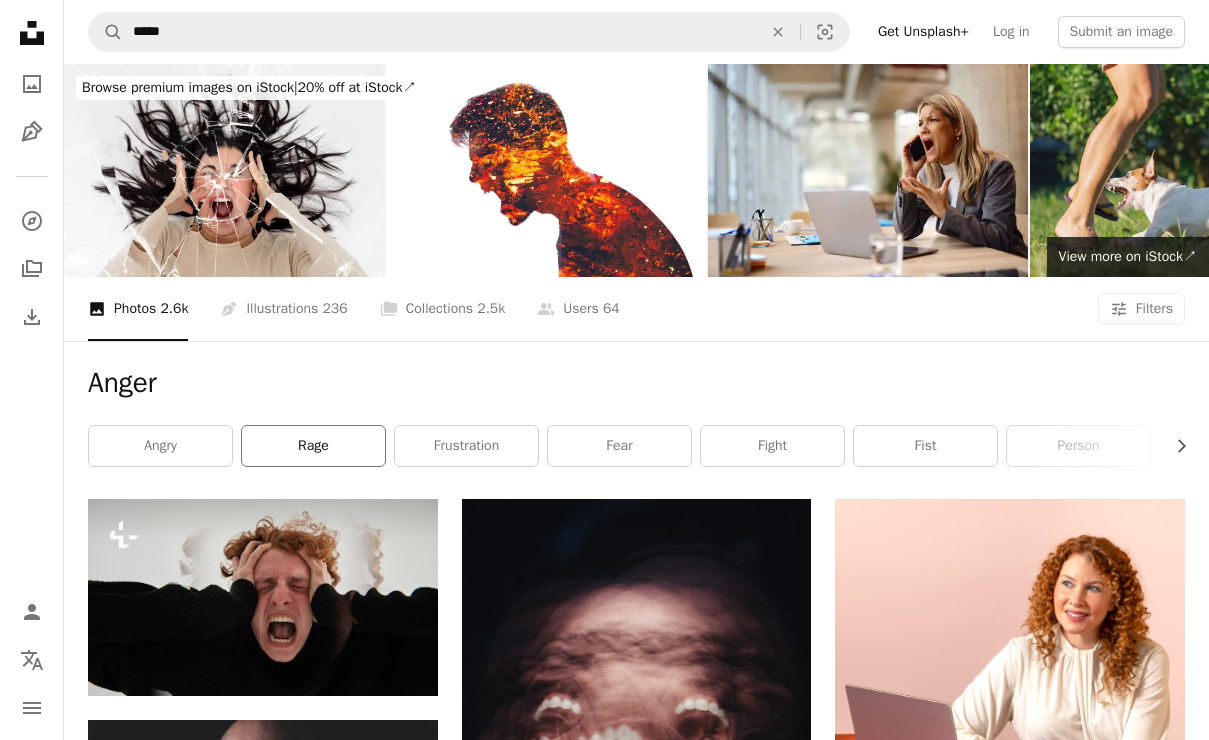 click on "rage" at bounding box center (313, 446) 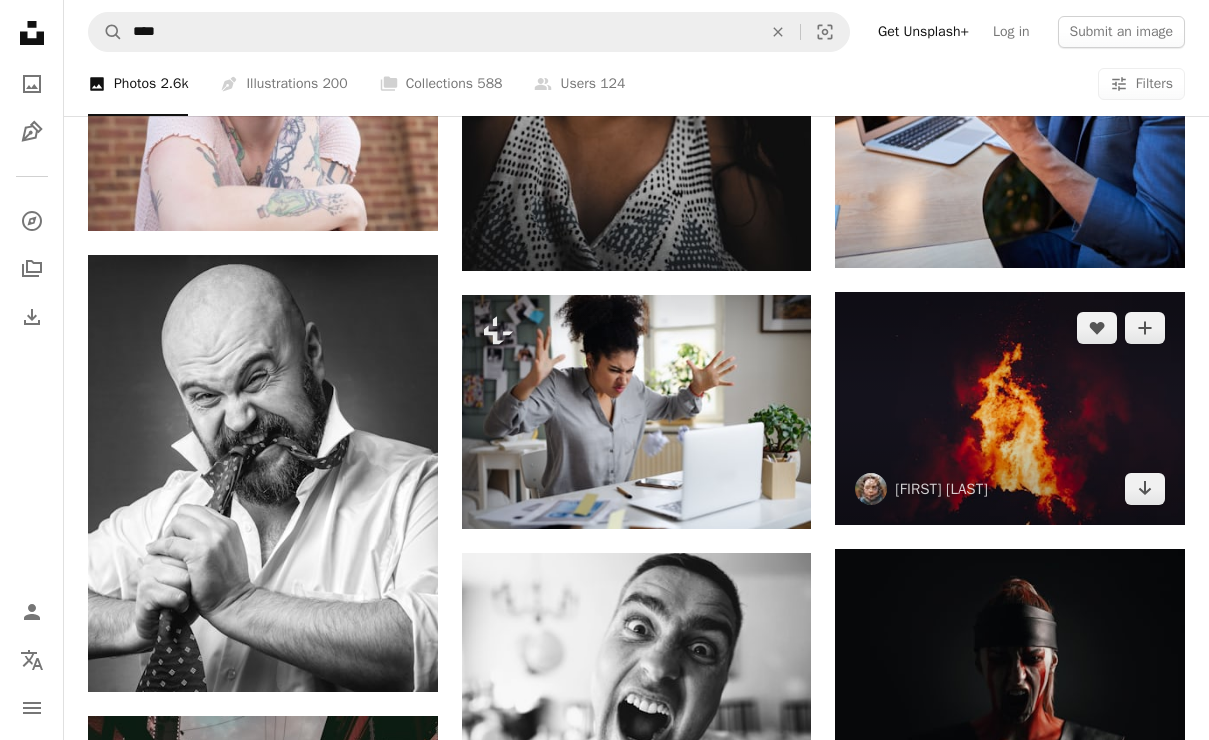 scroll, scrollTop: 2369, scrollLeft: 0, axis: vertical 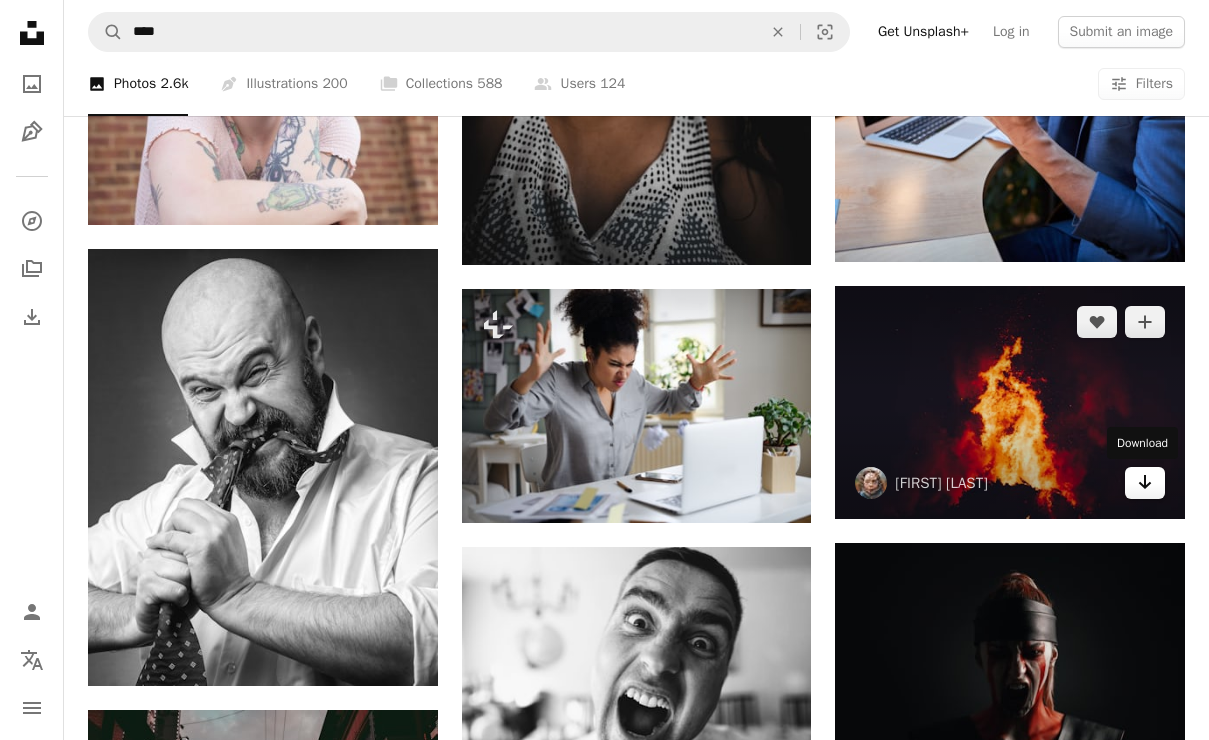 click on "Arrow pointing down" 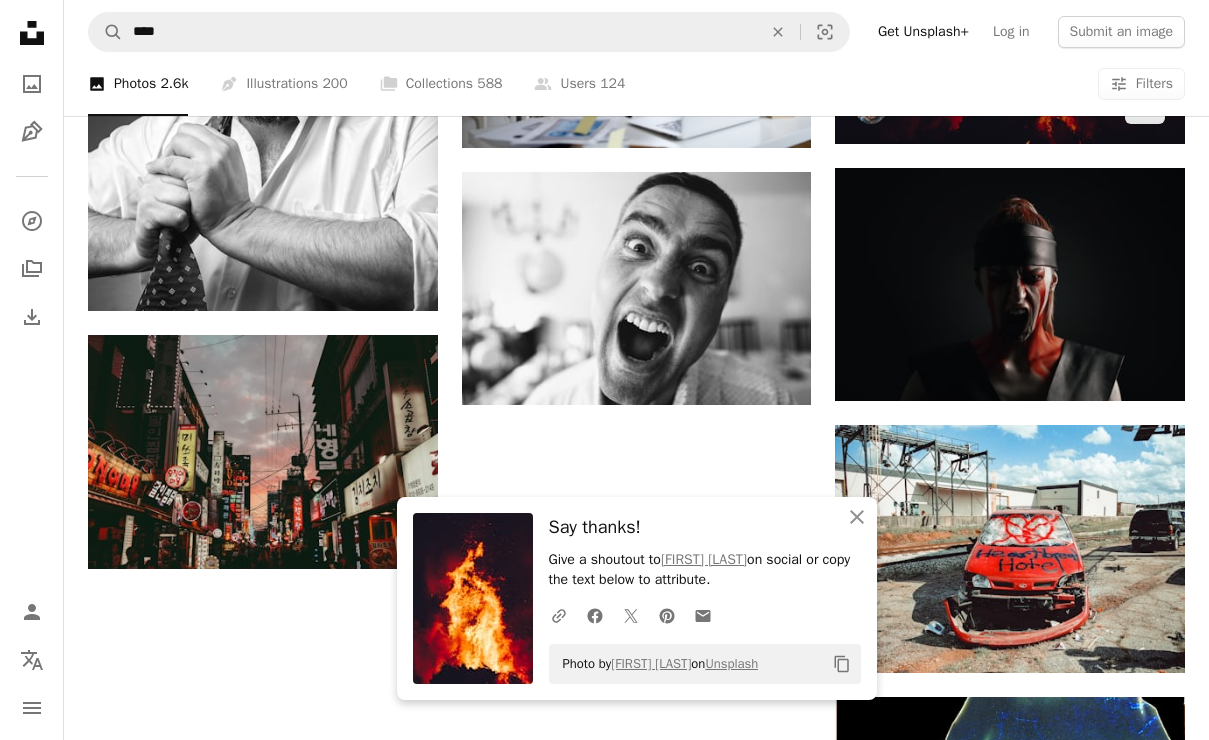 scroll, scrollTop: 2786, scrollLeft: 0, axis: vertical 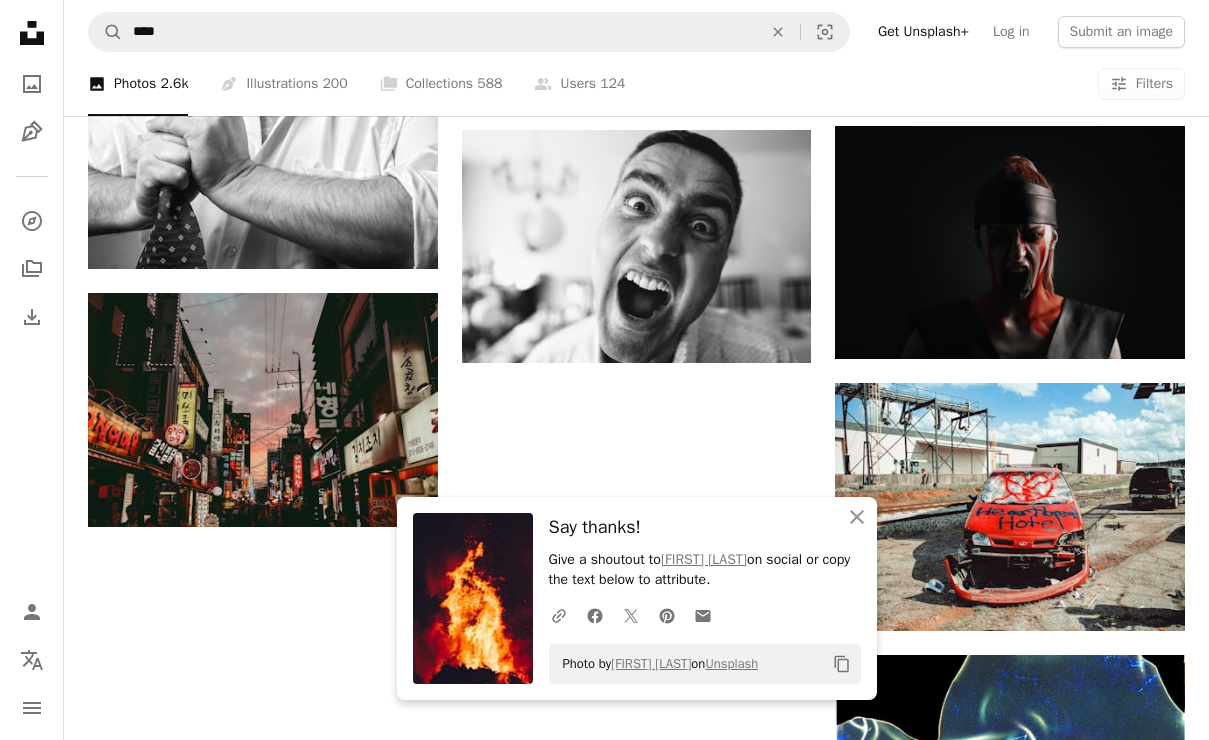 click on "Plus sign for Unsplash+ A heart A plus sign [FIRST] [LAST] For  Unsplash+ A lock   Download Plus sign for Unsplash+ A heart A plus sign [FIRST] [LAST] For  Unsplash+ A lock   Download A heart A plus sign [FIRST] [LAST] Available for hire A checkmark inside of a circle Arrow pointing down A heart A plus sign [FIRST] [LAST] Available for hire A checkmark inside of a circle Arrow pointing down Plus sign for Unsplash+ A heart A plus sign [FIRST] [LAST] For  Unsplash+ A lock   Download A heart A plus sign [FIRST] [LAST] Available for hire A checkmark inside of a circle Arrow pointing down A heart A plus sign [FIRST] [LAST] Available for hire A checkmark inside of a circle Arrow pointing down A heart A plus sign [FIRST] [LAST] Available for hire A checkmark inside of a circle Arrow pointing down A heart A plus sign [FIRST] [LAST] Available for hire A checkmark inside of a circle Arrow pointing down A heart A plus sign [FIRST] [LAST] Available for hire A checkmark inside of a circle Arrow pointing down A heart A plus sign [FIRST] For" at bounding box center [636, -670] 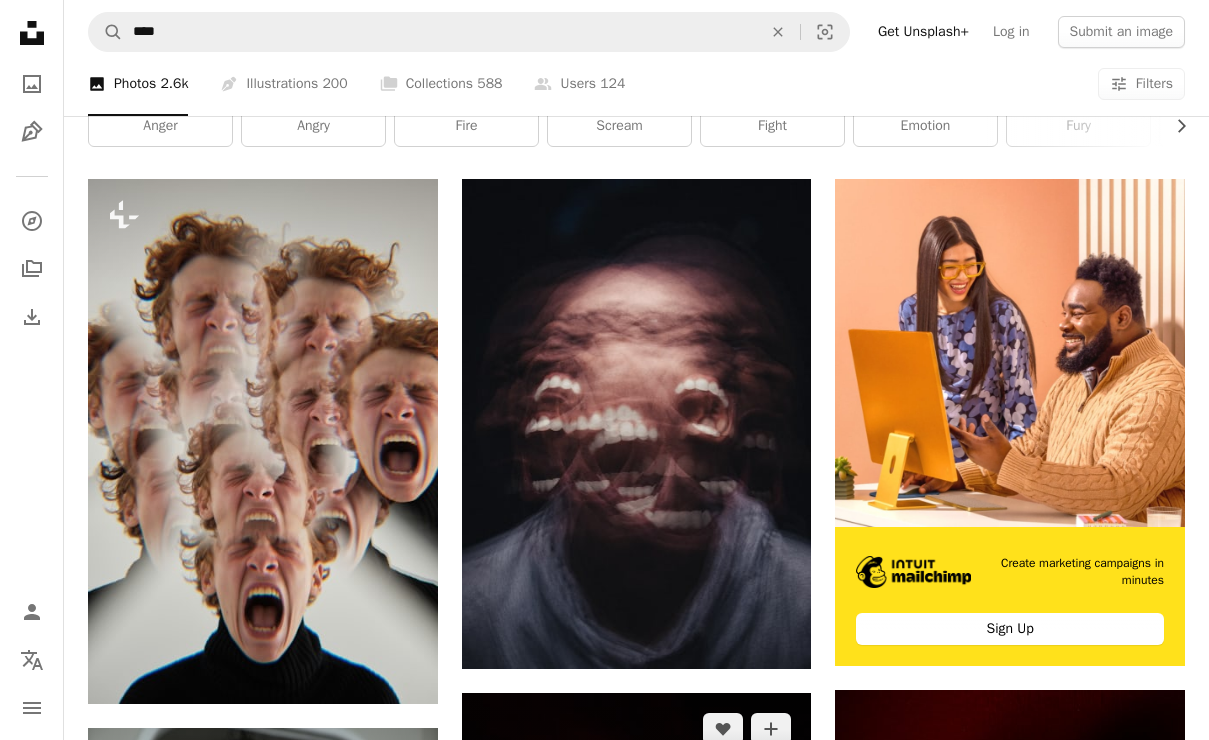 scroll, scrollTop: 0, scrollLeft: 0, axis: both 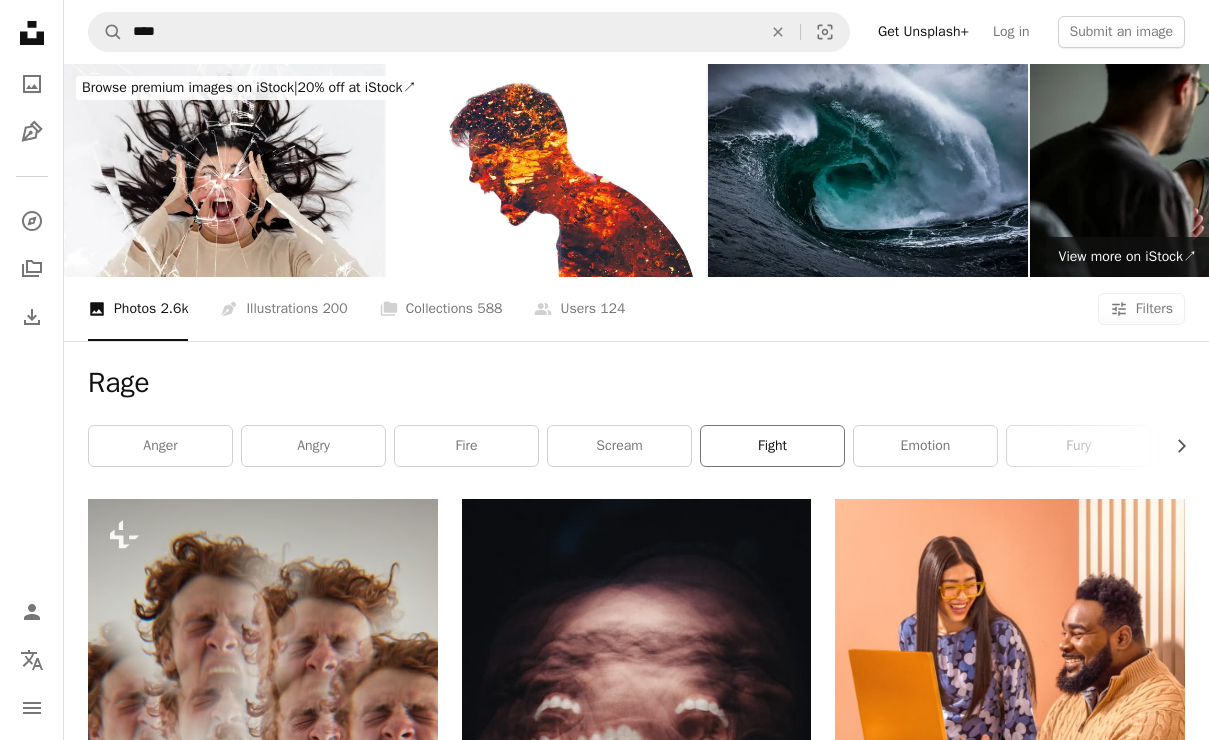 click on "fight" at bounding box center [772, 446] 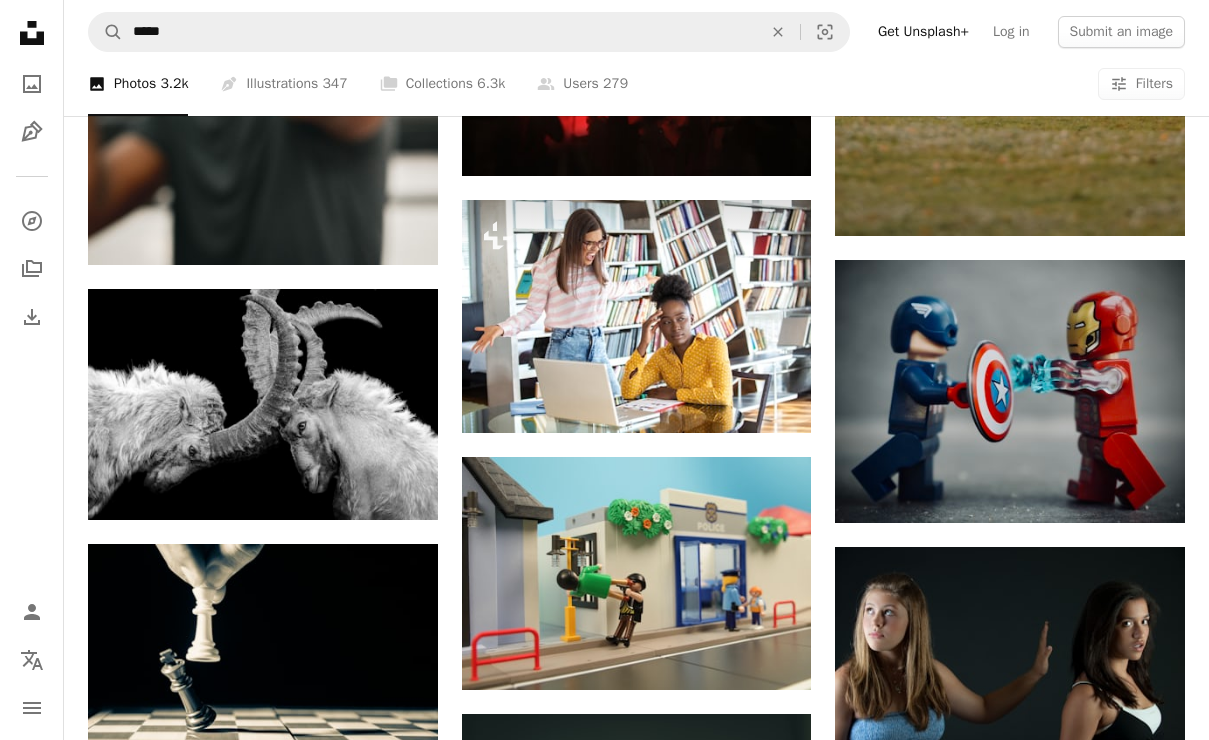 scroll, scrollTop: 1581, scrollLeft: 0, axis: vertical 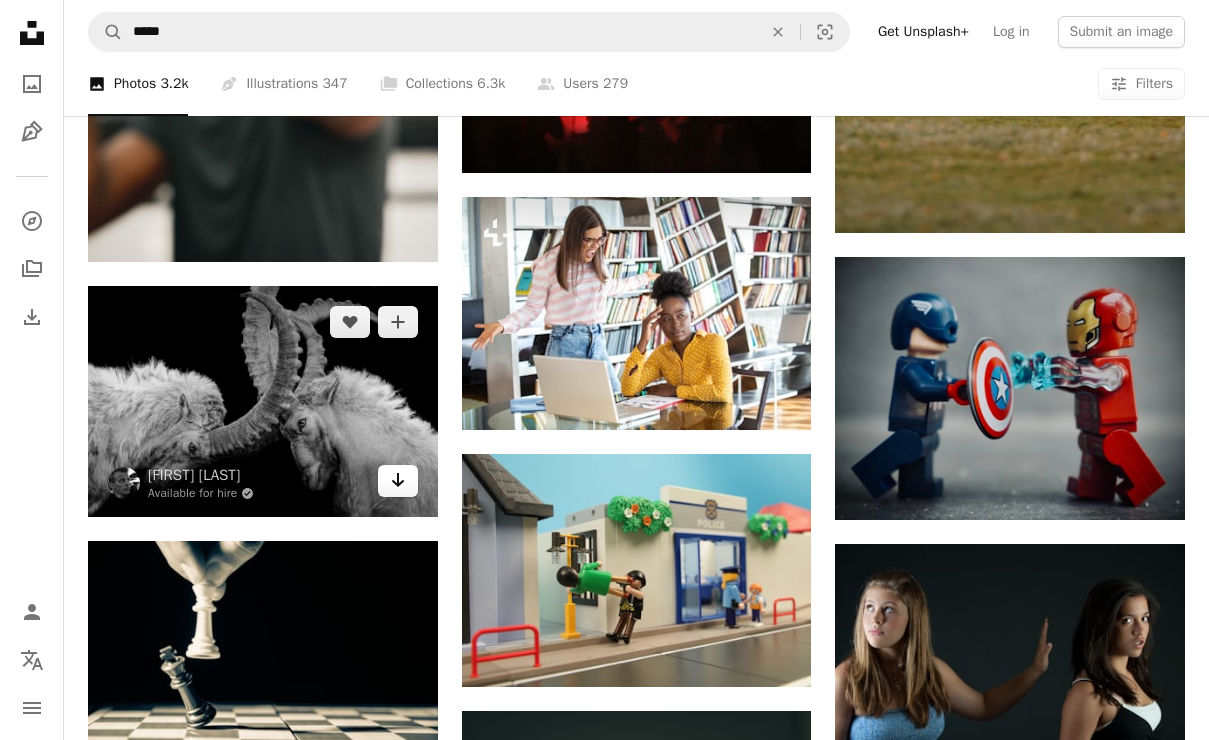 click on "Arrow pointing down" 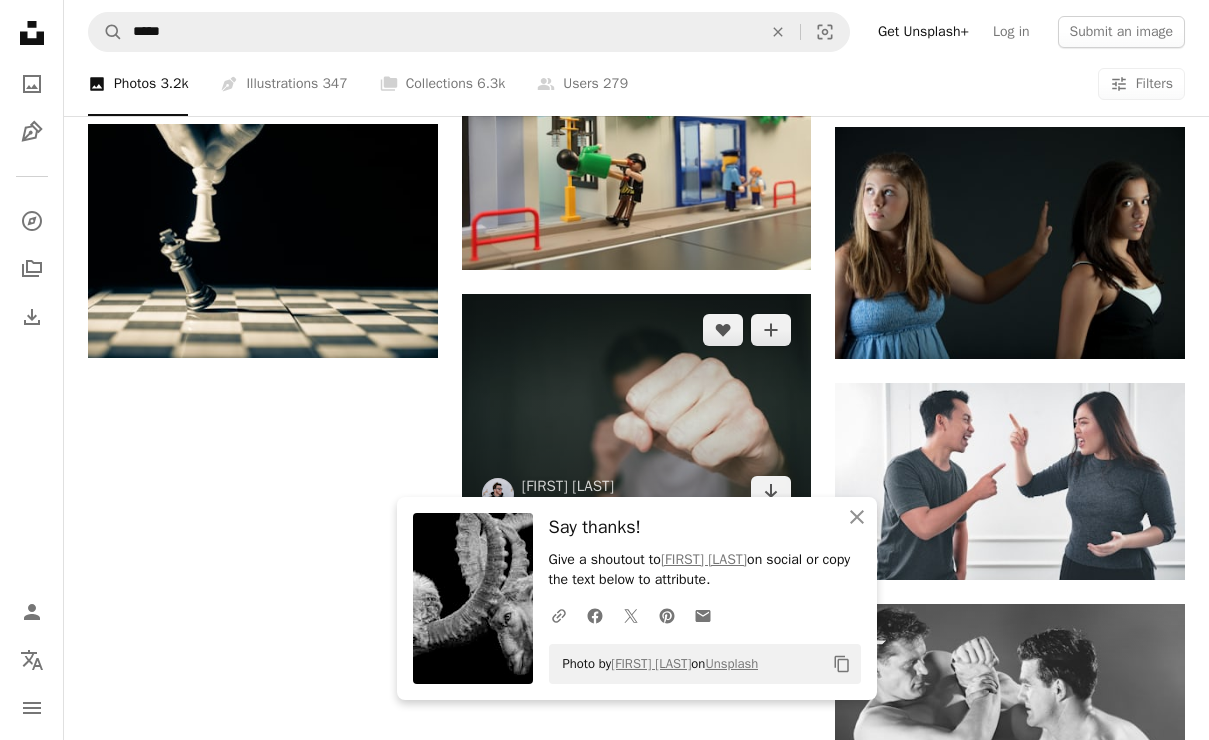 scroll, scrollTop: 2018, scrollLeft: 0, axis: vertical 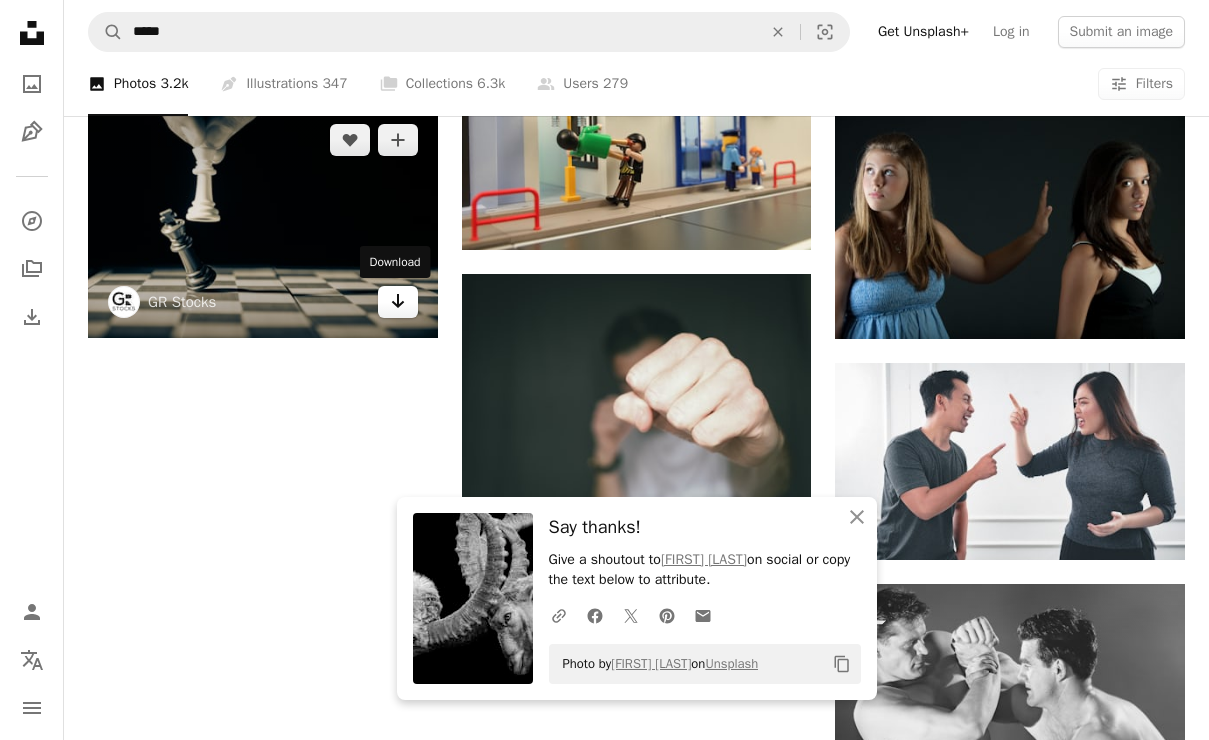 click on "Arrow pointing down" 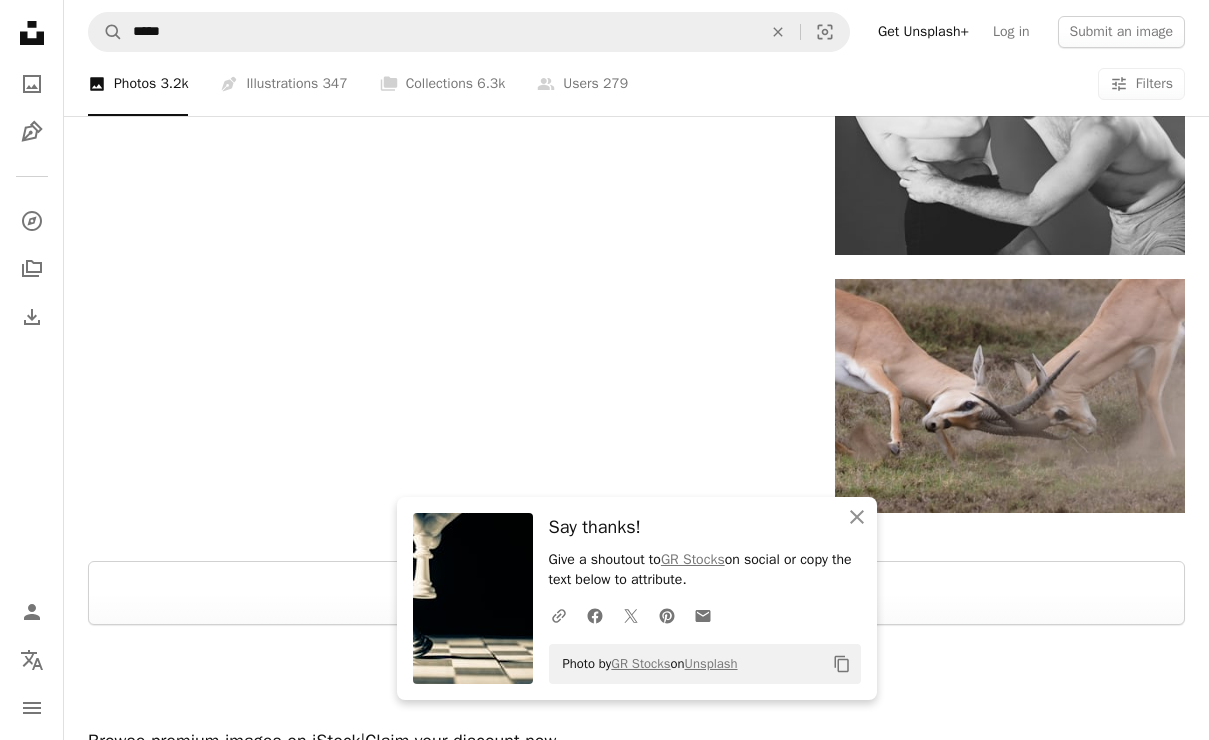 scroll, scrollTop: 2628, scrollLeft: 0, axis: vertical 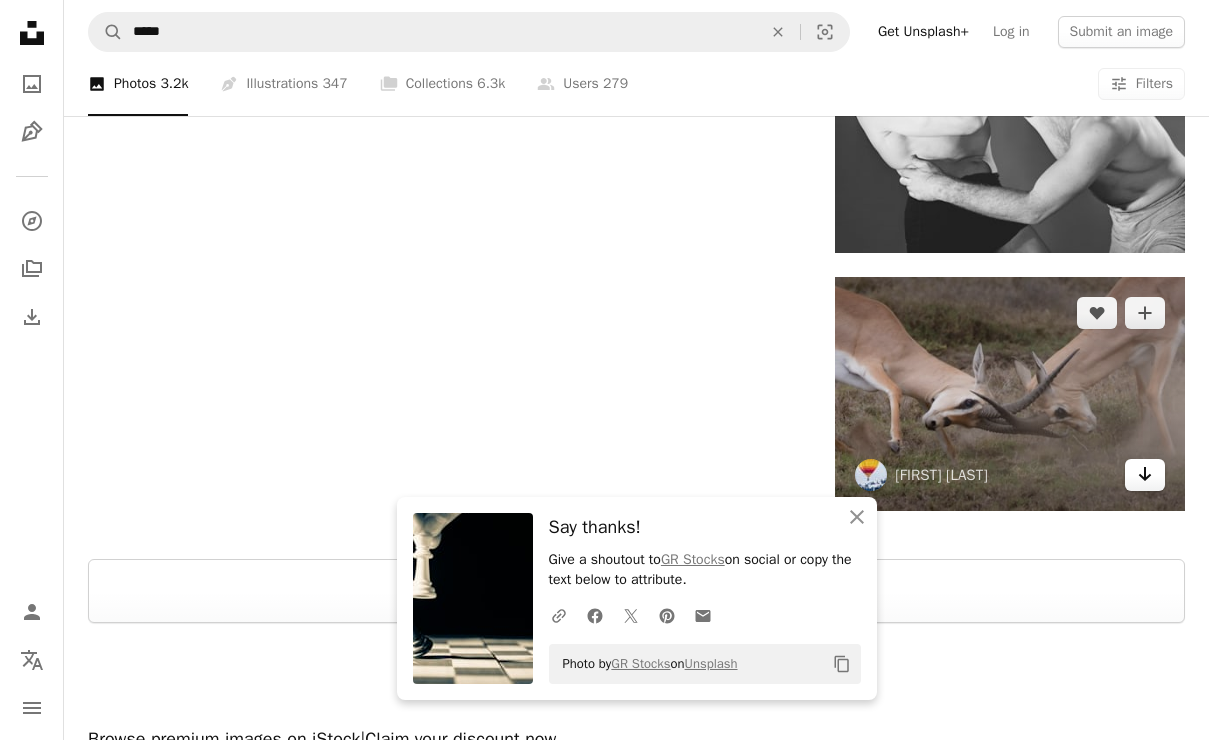 click on "Arrow pointing down" 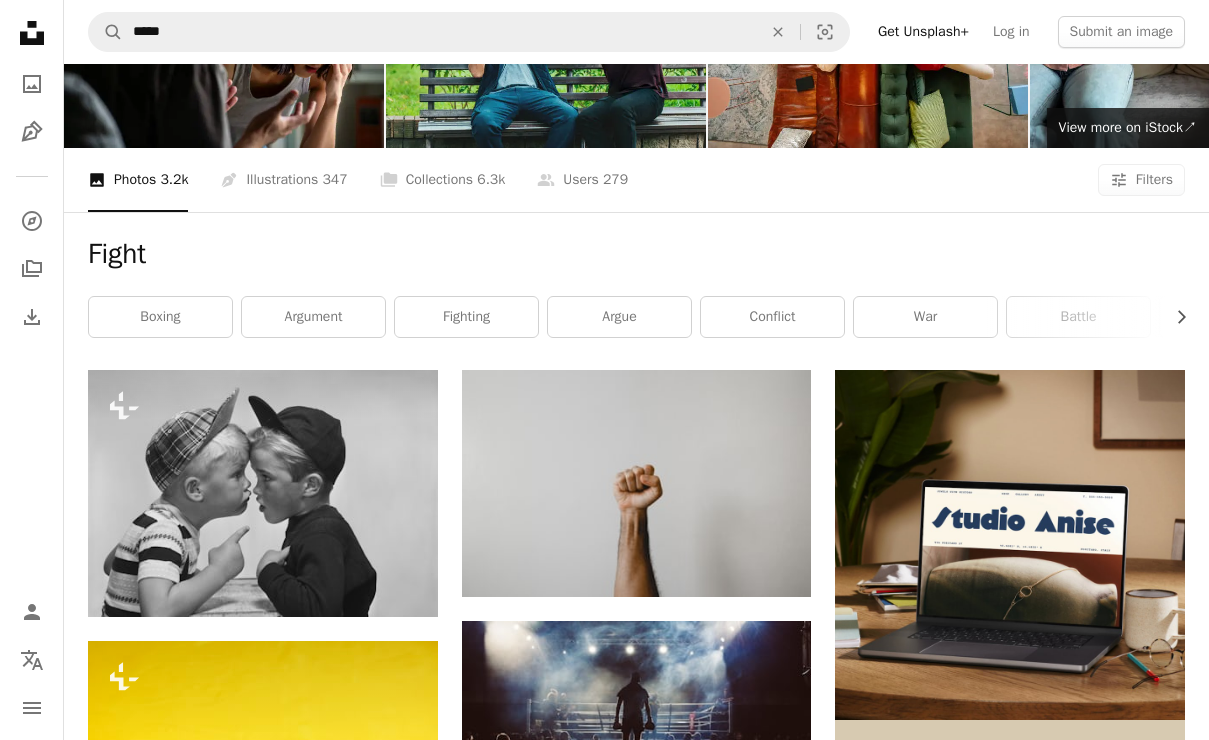 scroll, scrollTop: 0, scrollLeft: 0, axis: both 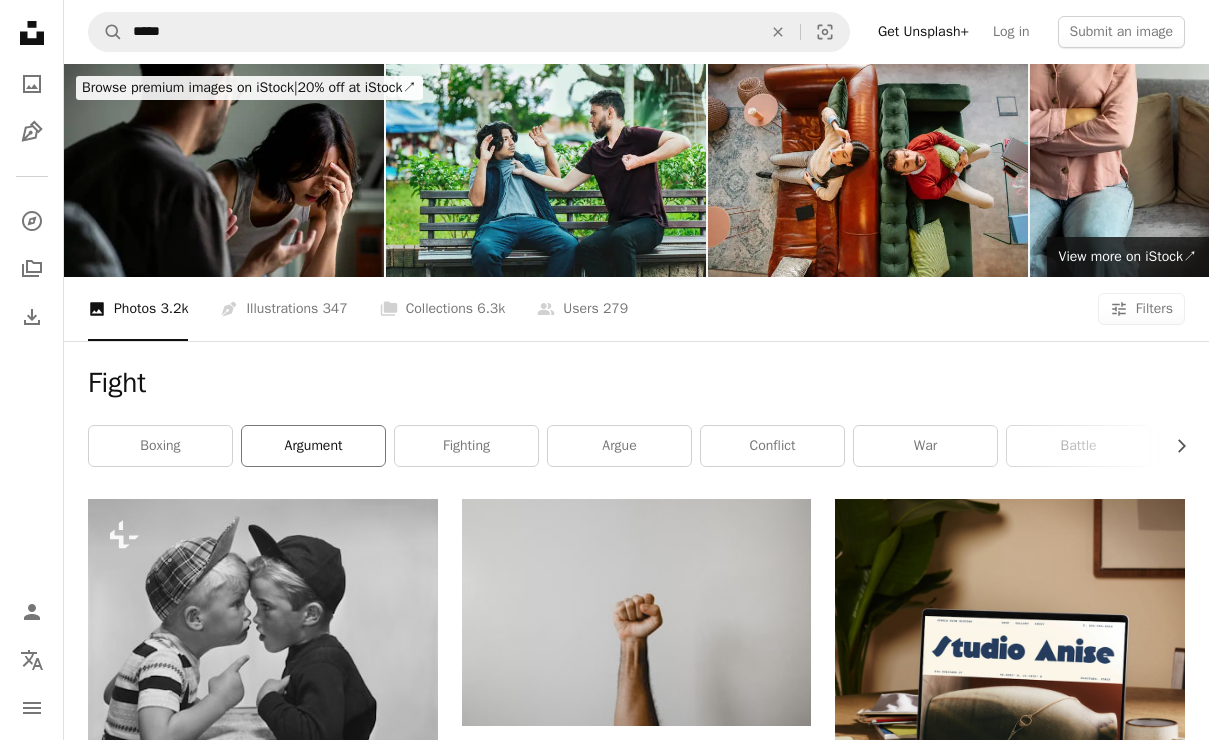 click on "argument" at bounding box center (313, 446) 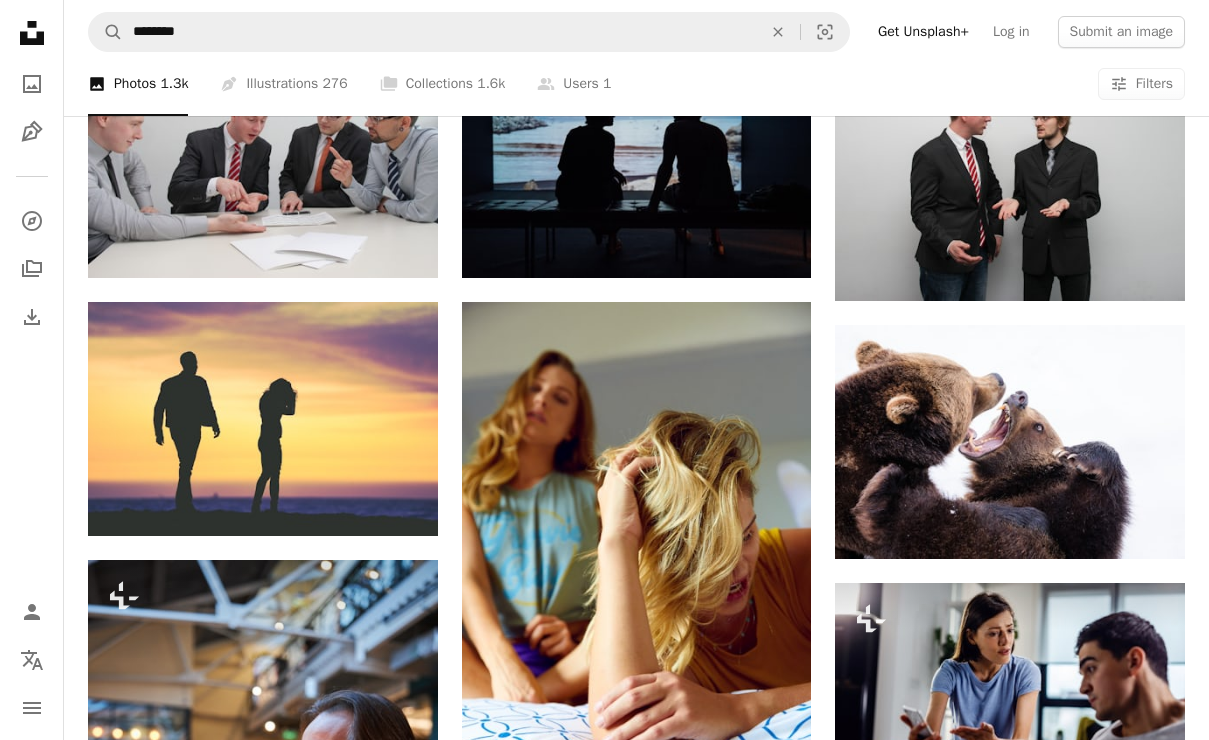 scroll, scrollTop: 0, scrollLeft: 0, axis: both 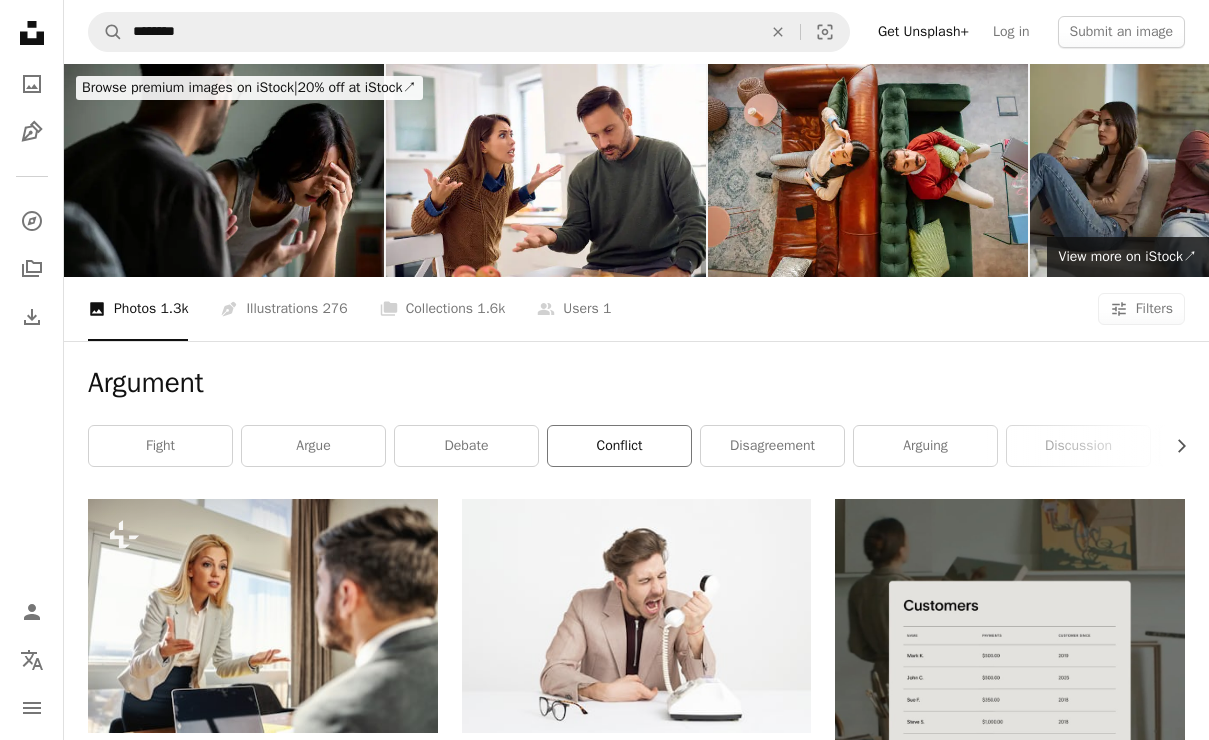 click on "conflict" at bounding box center (619, 446) 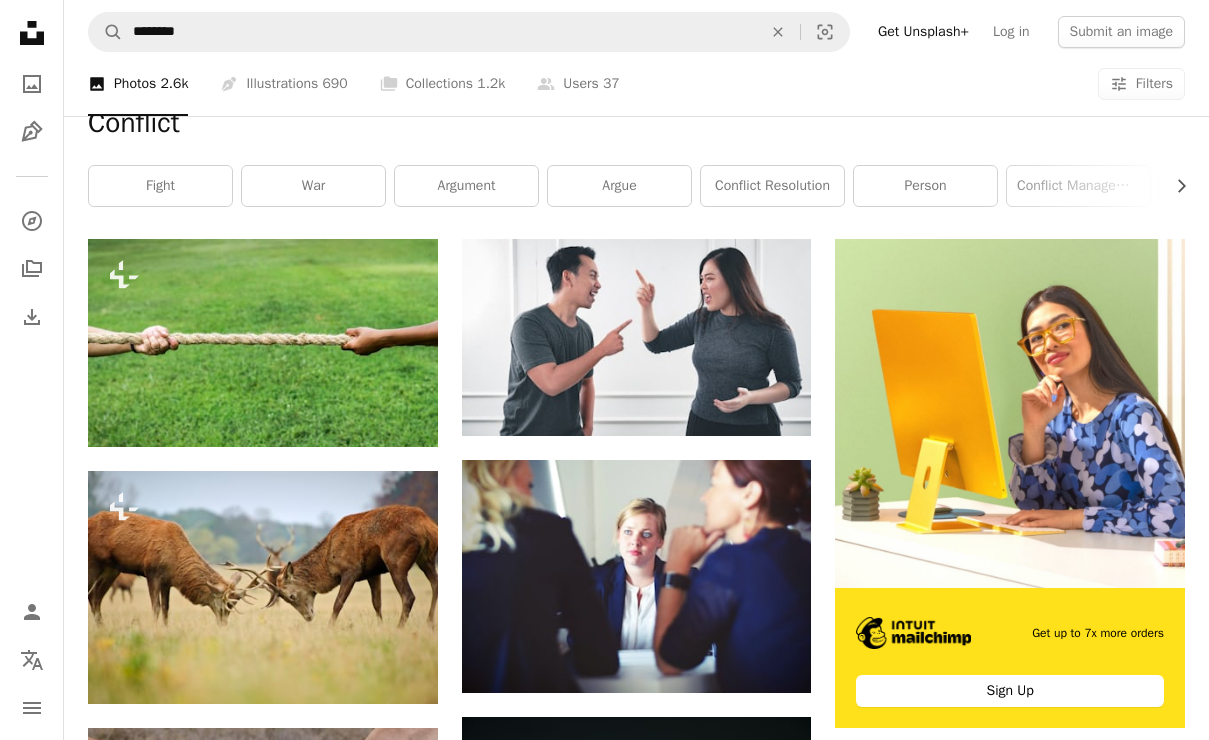 scroll, scrollTop: 272, scrollLeft: 0, axis: vertical 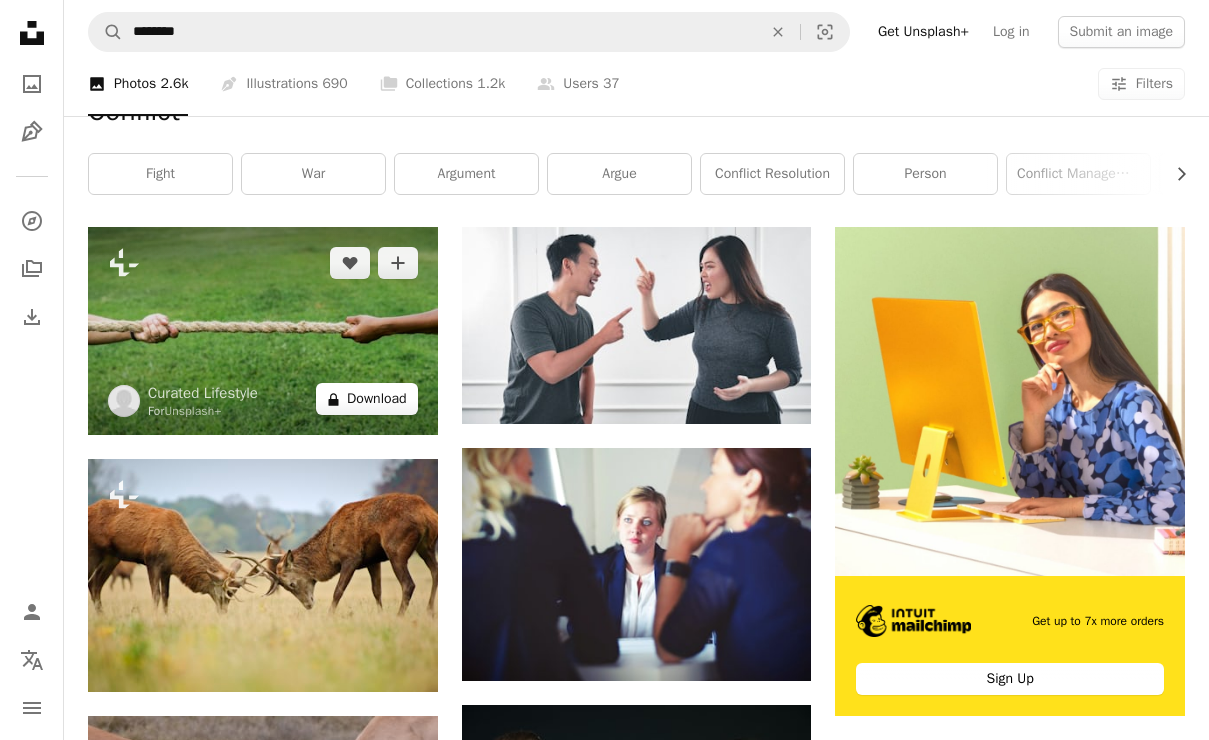 click on "A lock   Download" at bounding box center [367, 399] 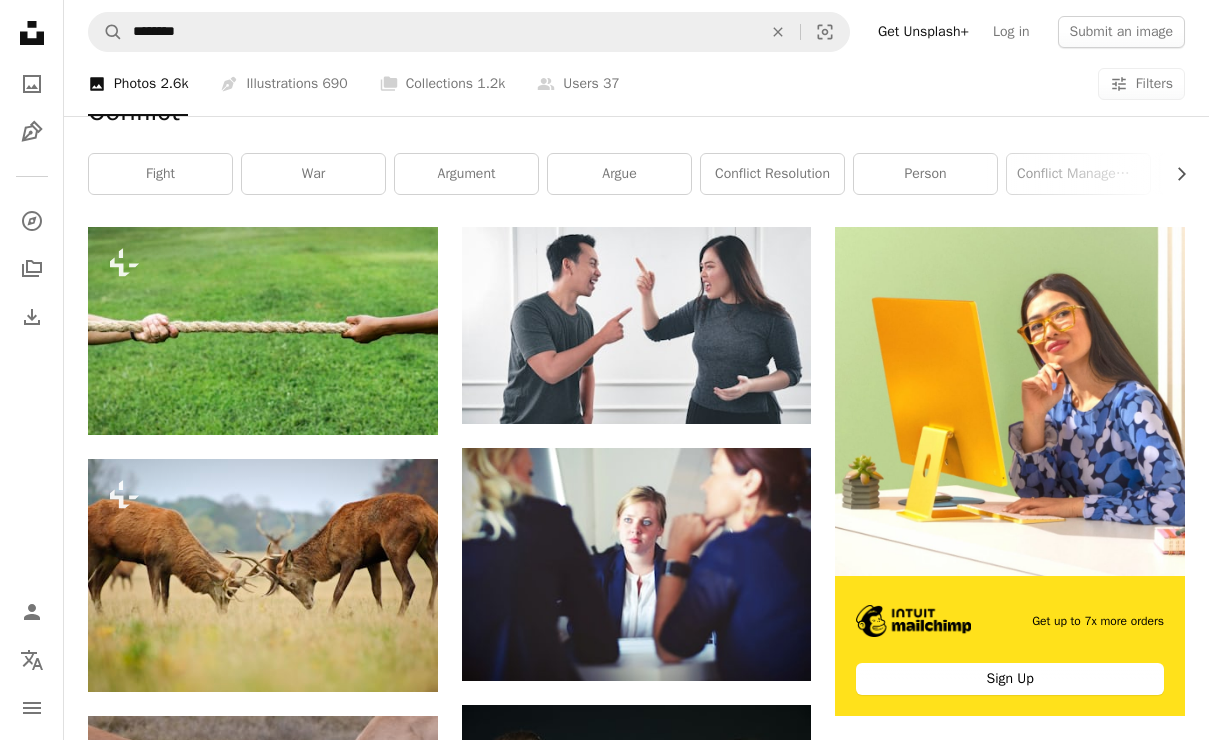click on "An X shape Premium, ready to use images. Get unlimited access. A plus sign Members-only content added monthly A plus sign Unlimited royalty-free downloads A plus sign Illustrations  New A plus sign Enhanced legal protections yearly 65%  off monthly $20   $7 USD per month * Get  Unsplash+ * When paid annually, billed upfront  $84 Taxes where applicable. Renews automatically. Cancel anytime." at bounding box center (604, 3977) 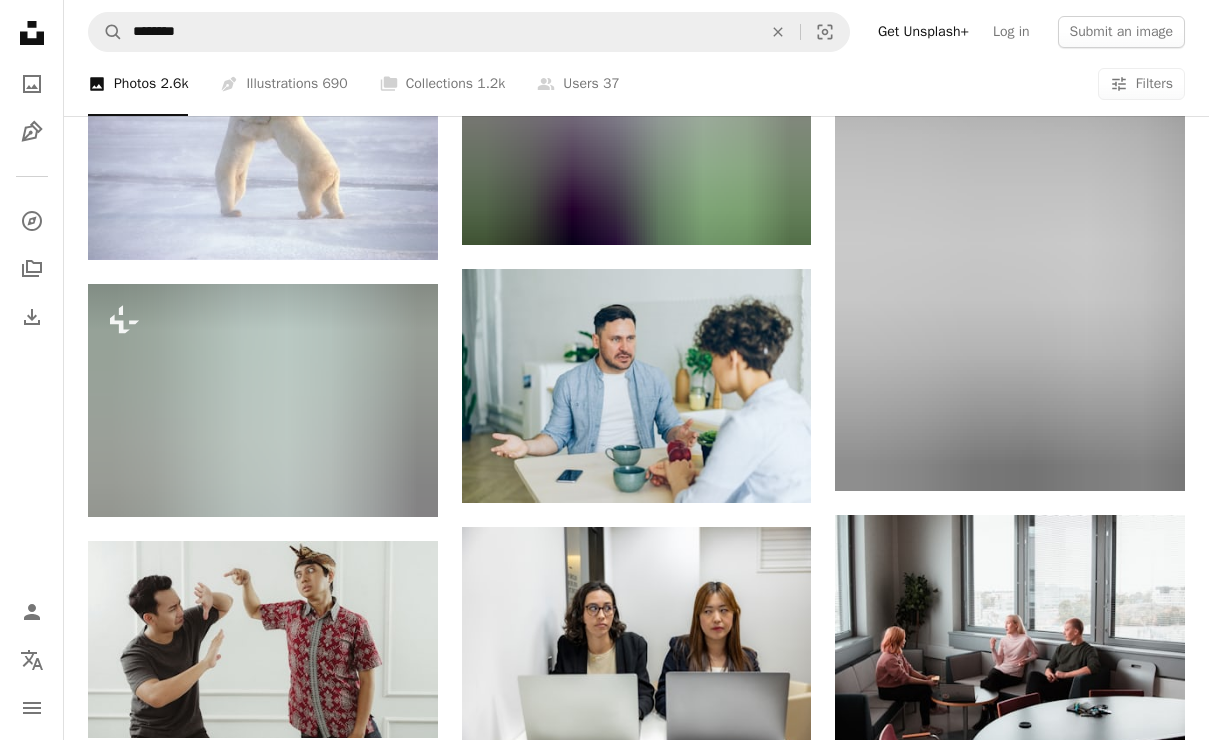 scroll, scrollTop: 1482, scrollLeft: 0, axis: vertical 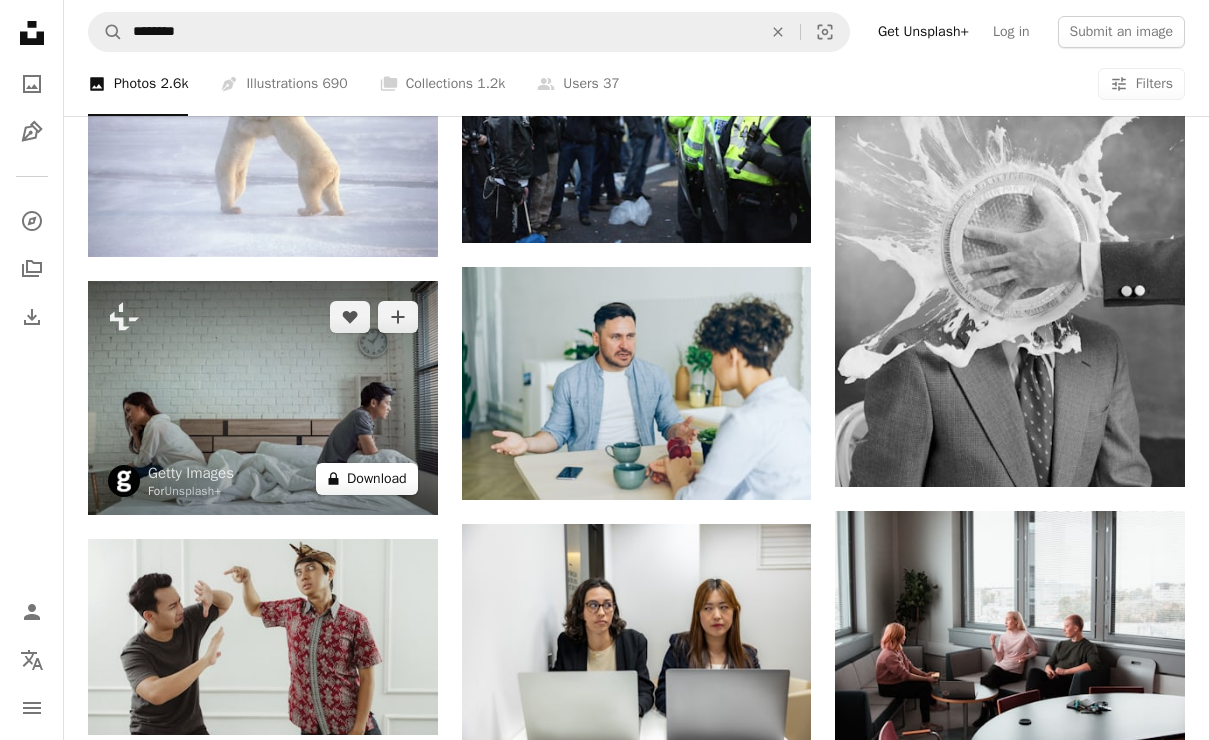 click on "A lock   Download" at bounding box center [367, 479] 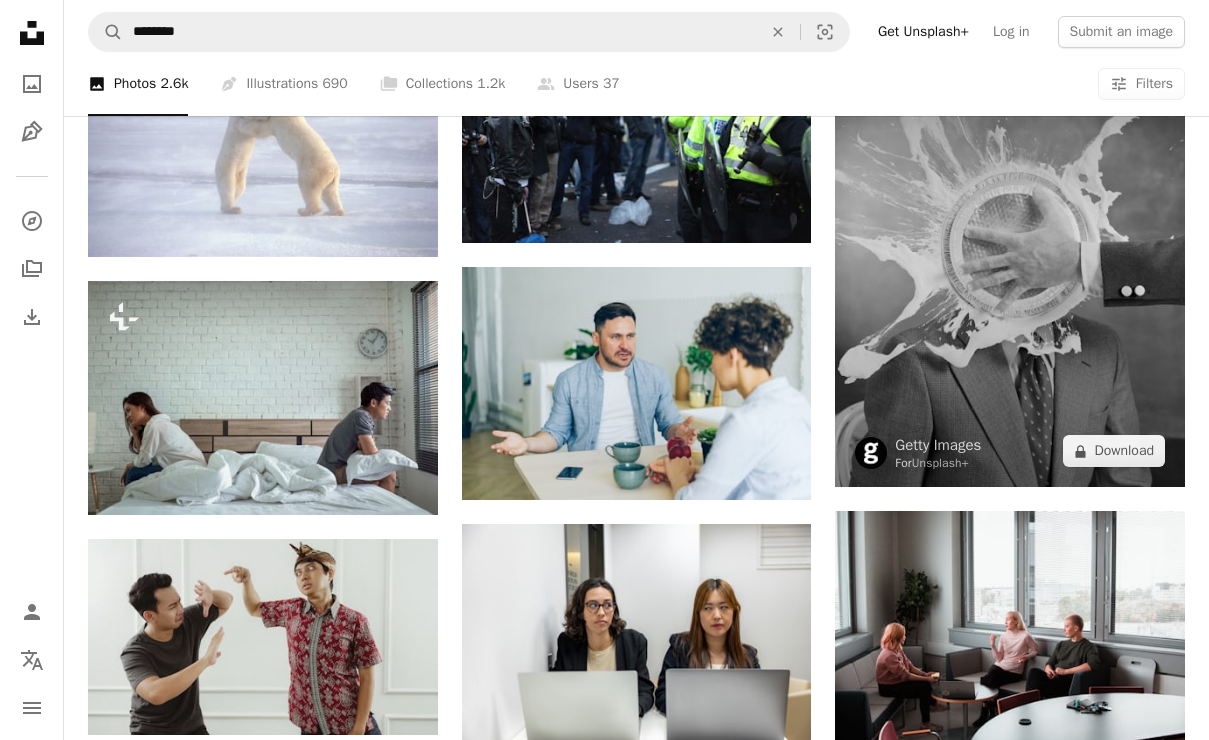 click on "An X shape Premium, ready to use images. Get unlimited access. A plus sign Members-only content added monthly A plus sign Unlimited royalty-free downloads A plus sign Illustrations  New A plus sign Enhanced legal protections yearly 65%  off monthly $20   $7 USD per month * Get  Unsplash+ * When paid annually, billed upfront  $84 Taxes where applicable. Renews automatically. Cancel anytime." at bounding box center (604, 2767) 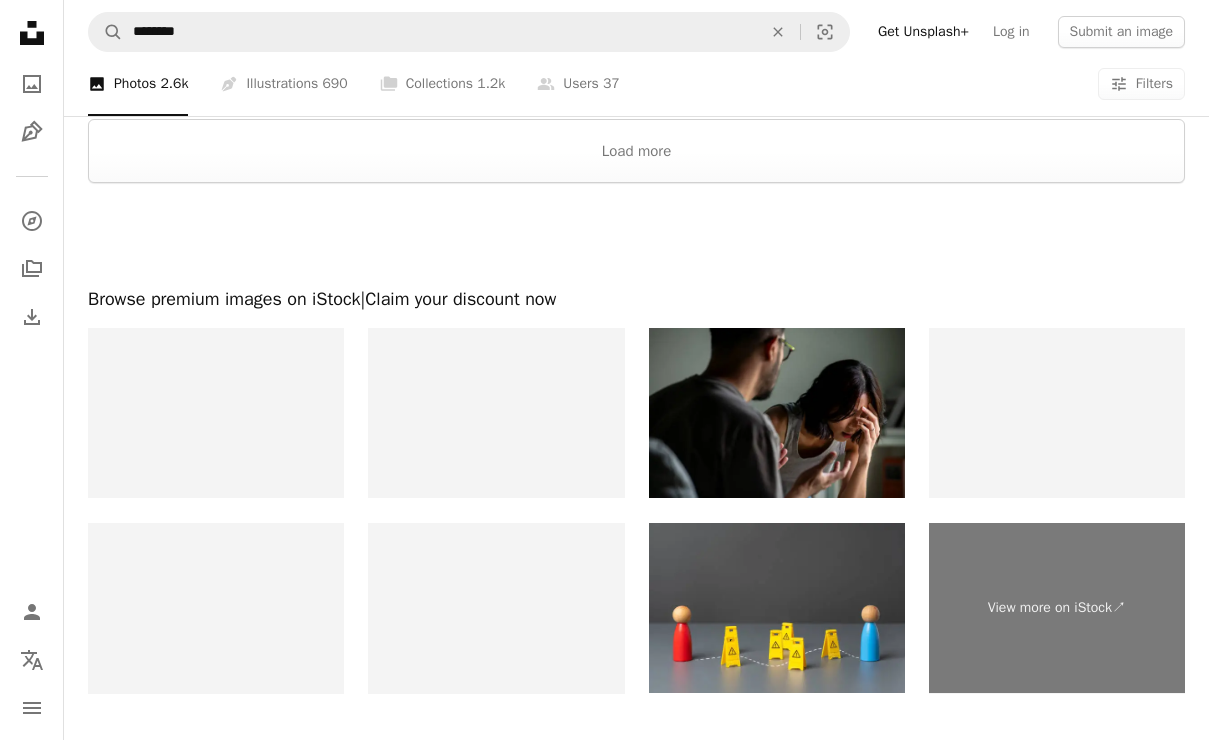 scroll, scrollTop: 2982, scrollLeft: 0, axis: vertical 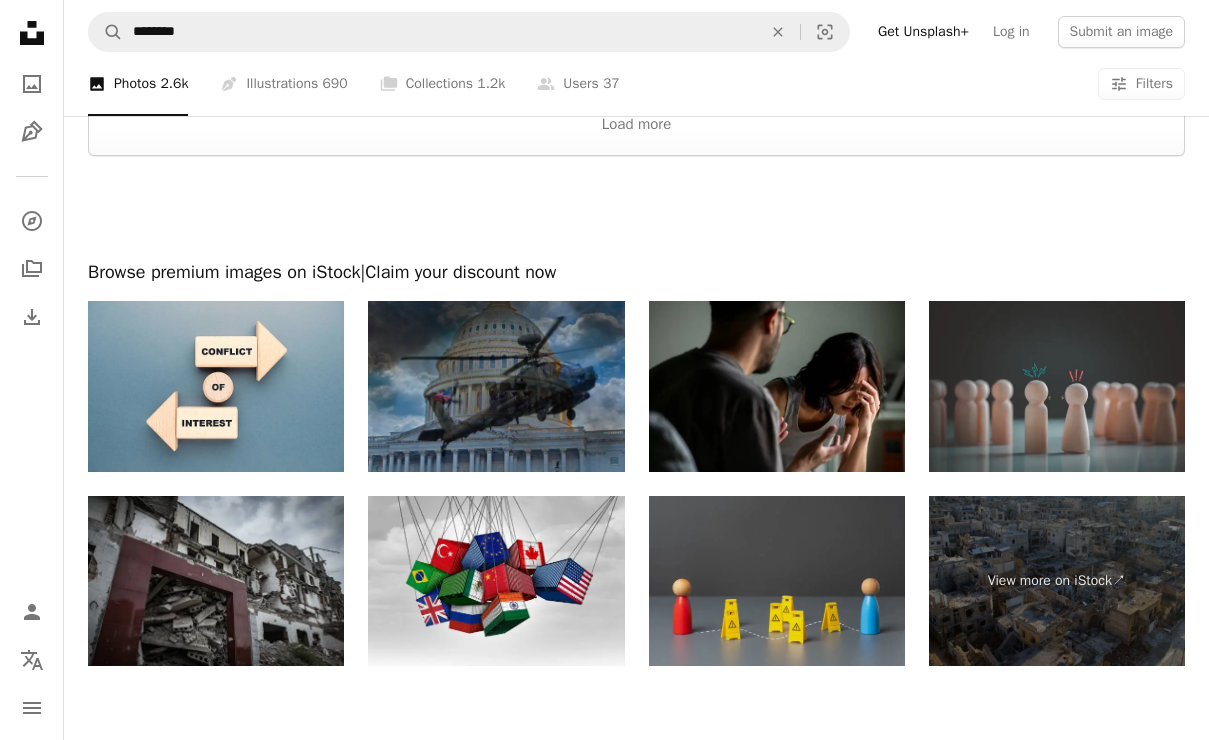 click at bounding box center (777, 581) 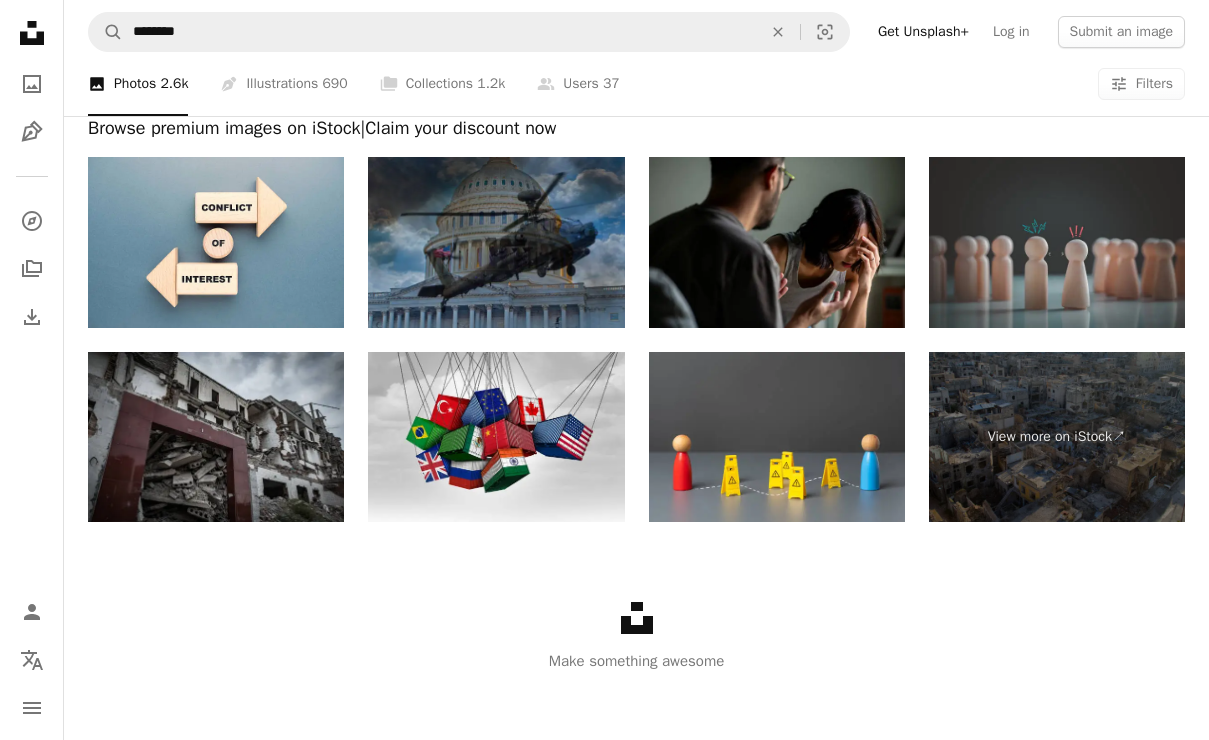 scroll, scrollTop: 3137, scrollLeft: 0, axis: vertical 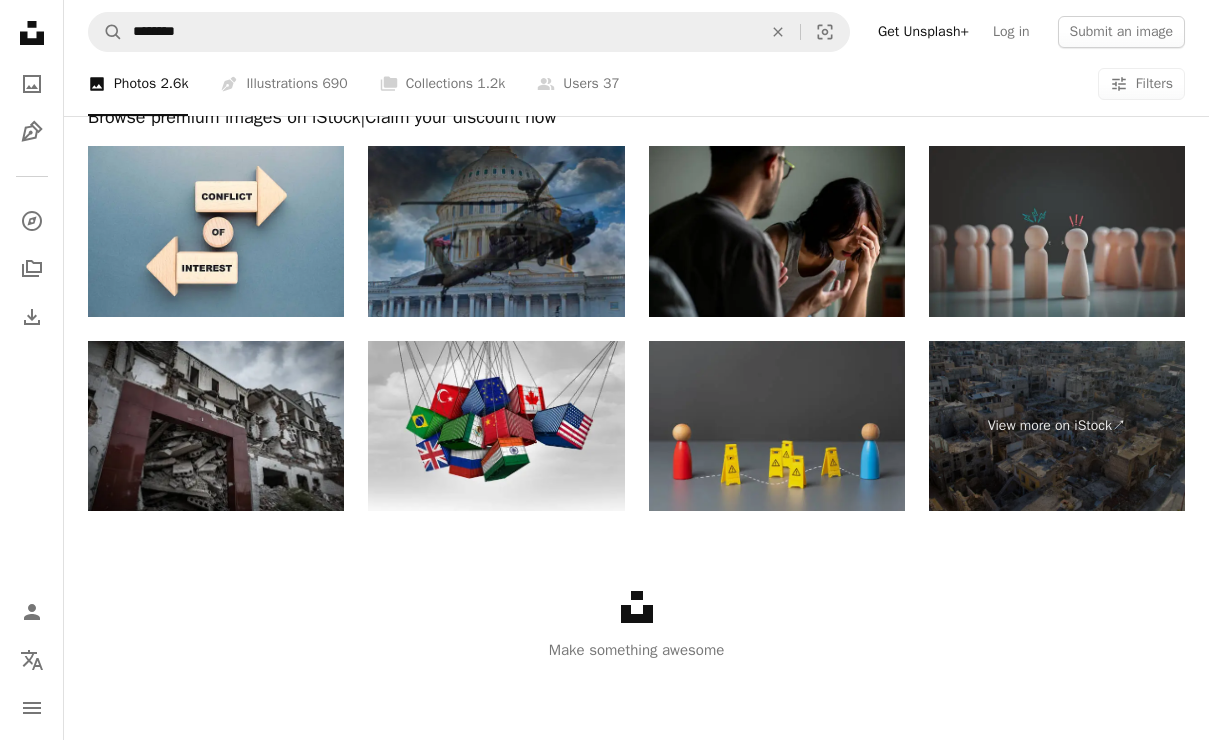 click at bounding box center (777, 426) 